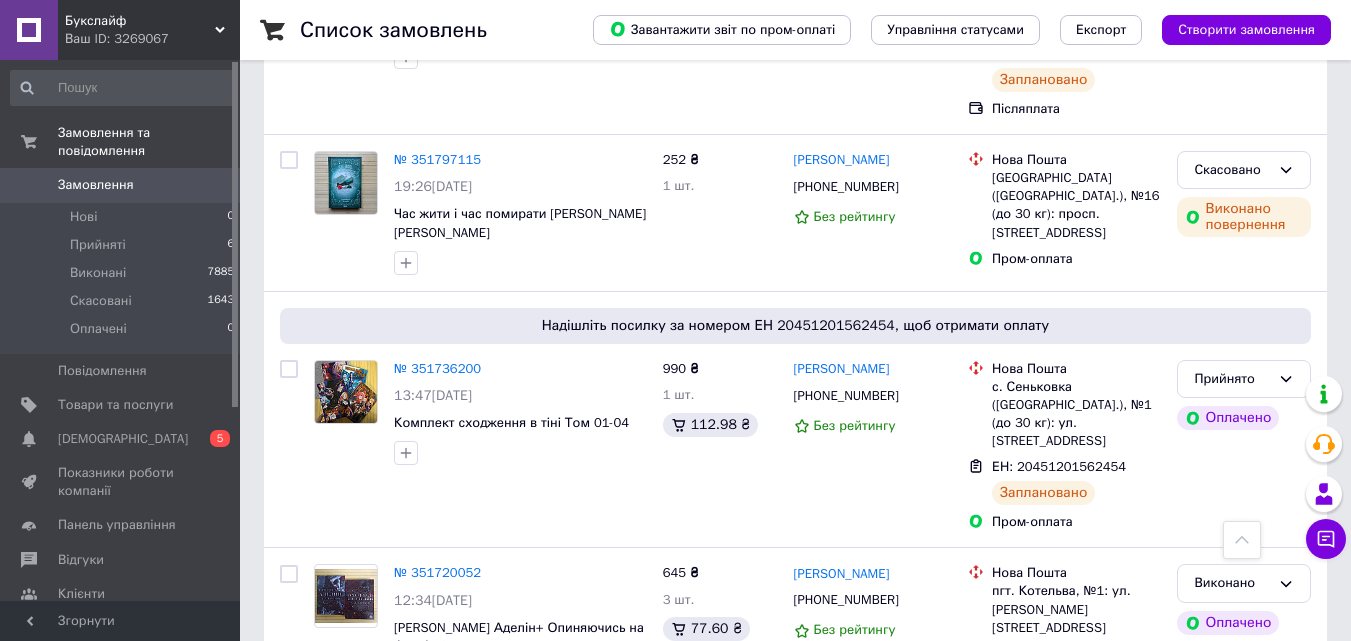 scroll, scrollTop: 1545, scrollLeft: 0, axis: vertical 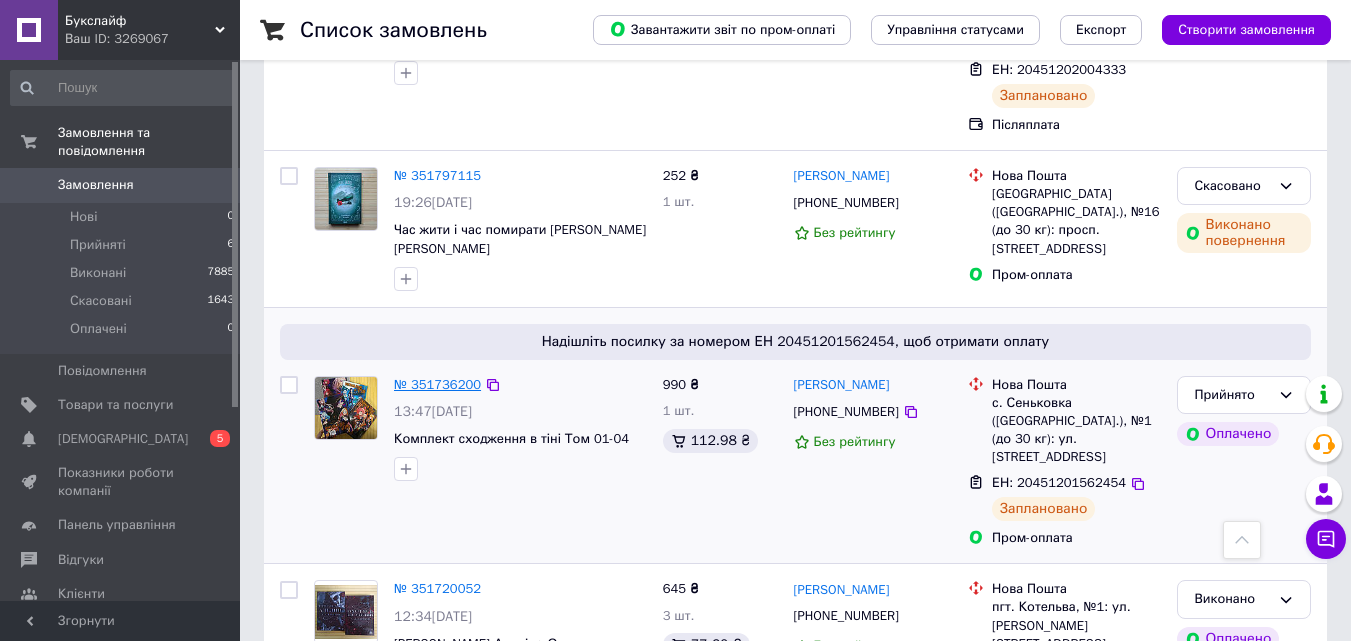click on "№ 351736200" at bounding box center [437, 384] 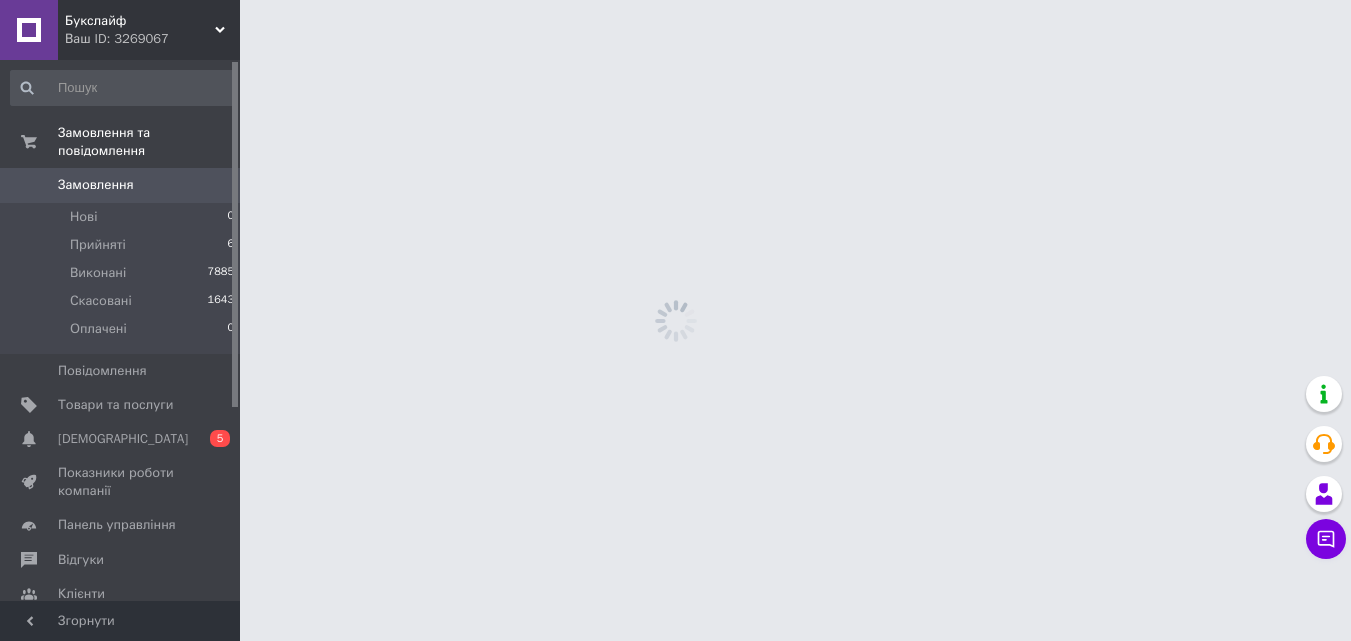 scroll, scrollTop: 0, scrollLeft: 0, axis: both 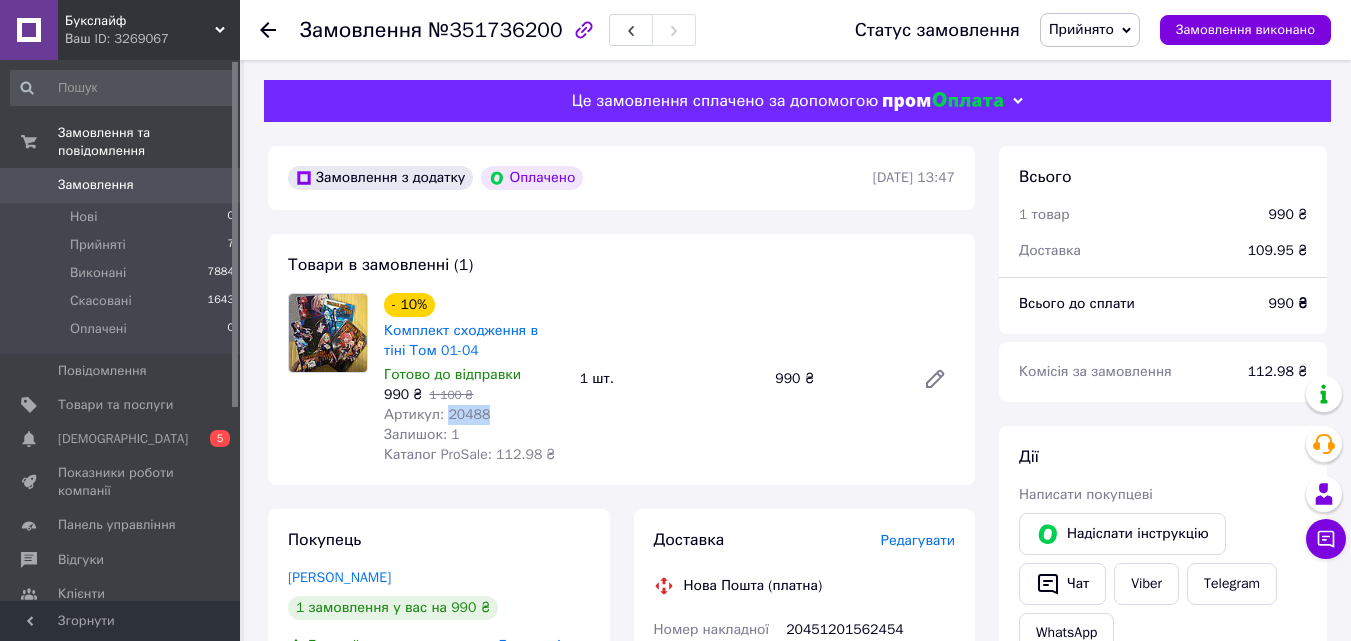 drag, startPoint x: 493, startPoint y: 410, endPoint x: 446, endPoint y: 417, distance: 47.518417 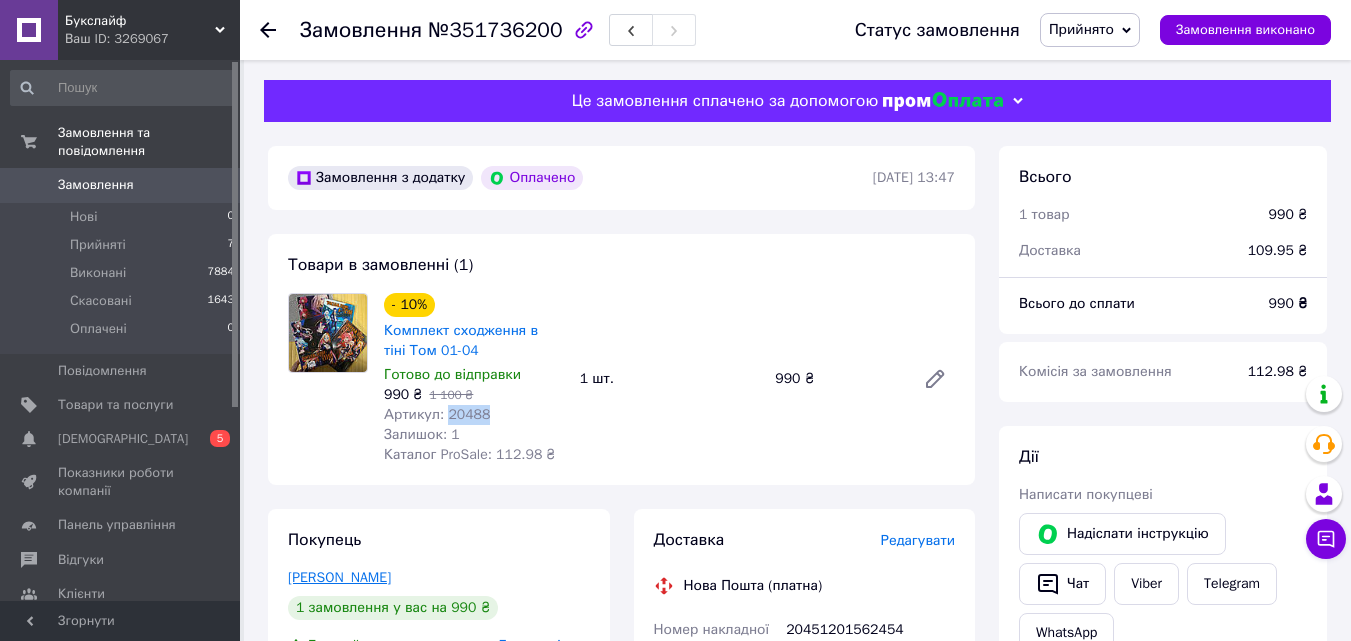 copy on "20488" 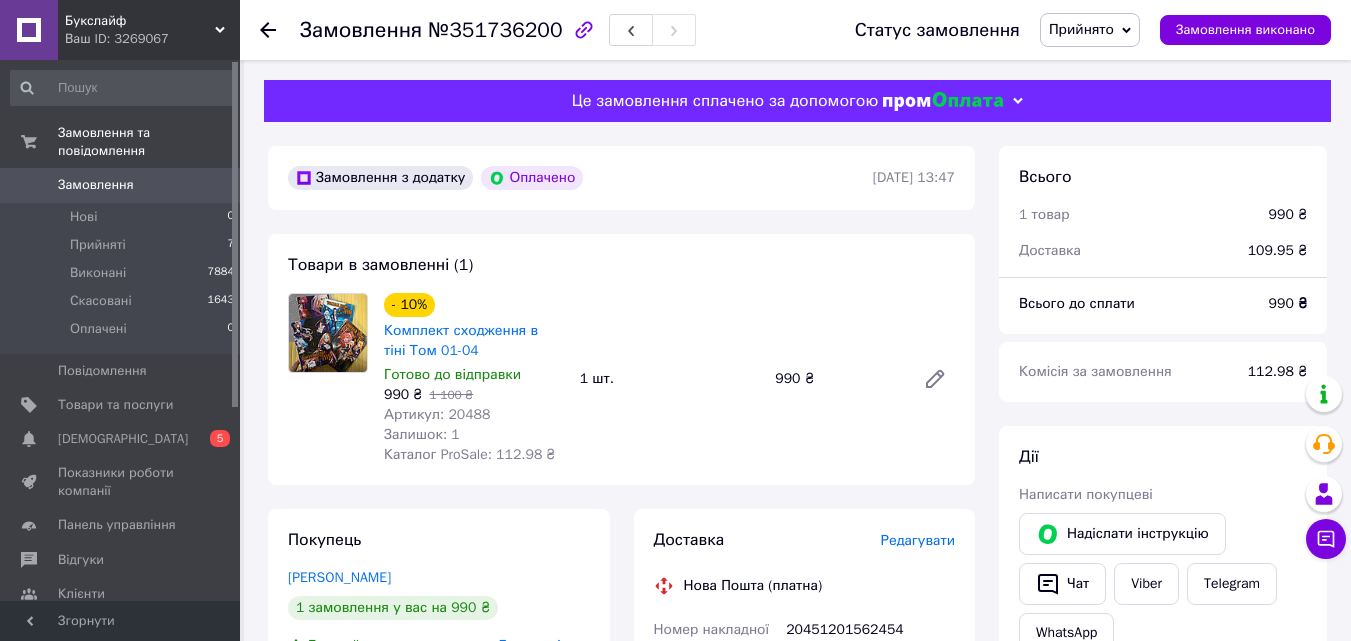 click 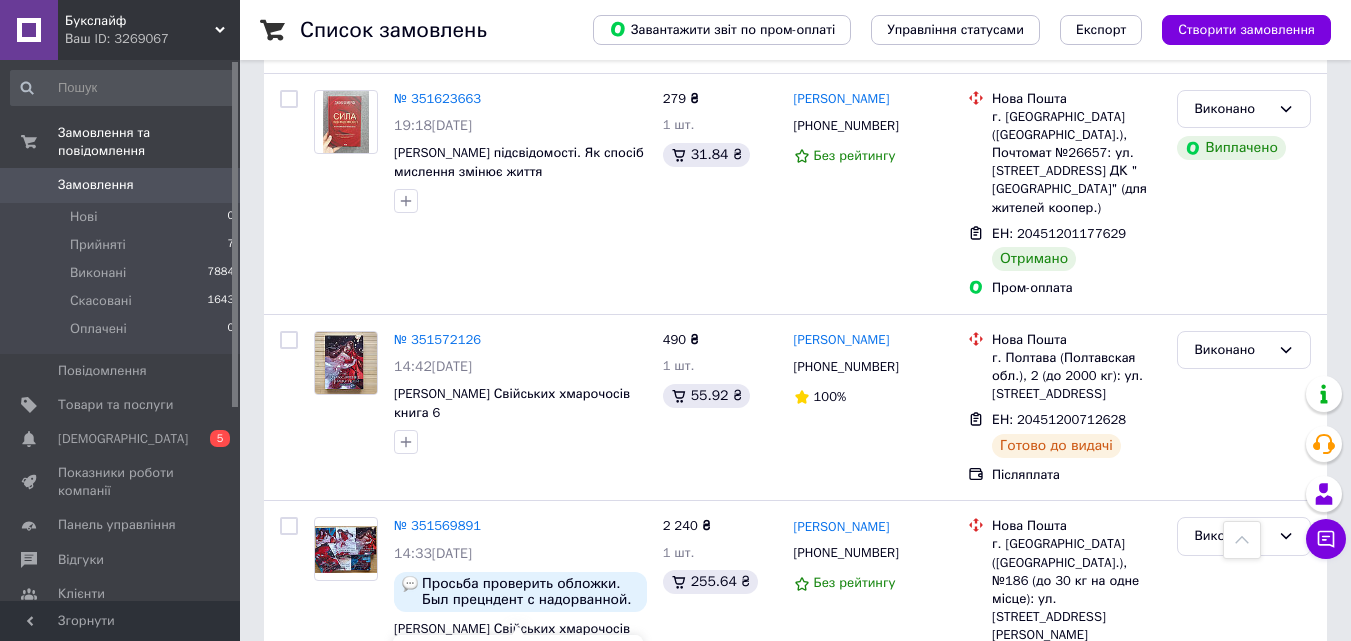scroll, scrollTop: 2645, scrollLeft: 0, axis: vertical 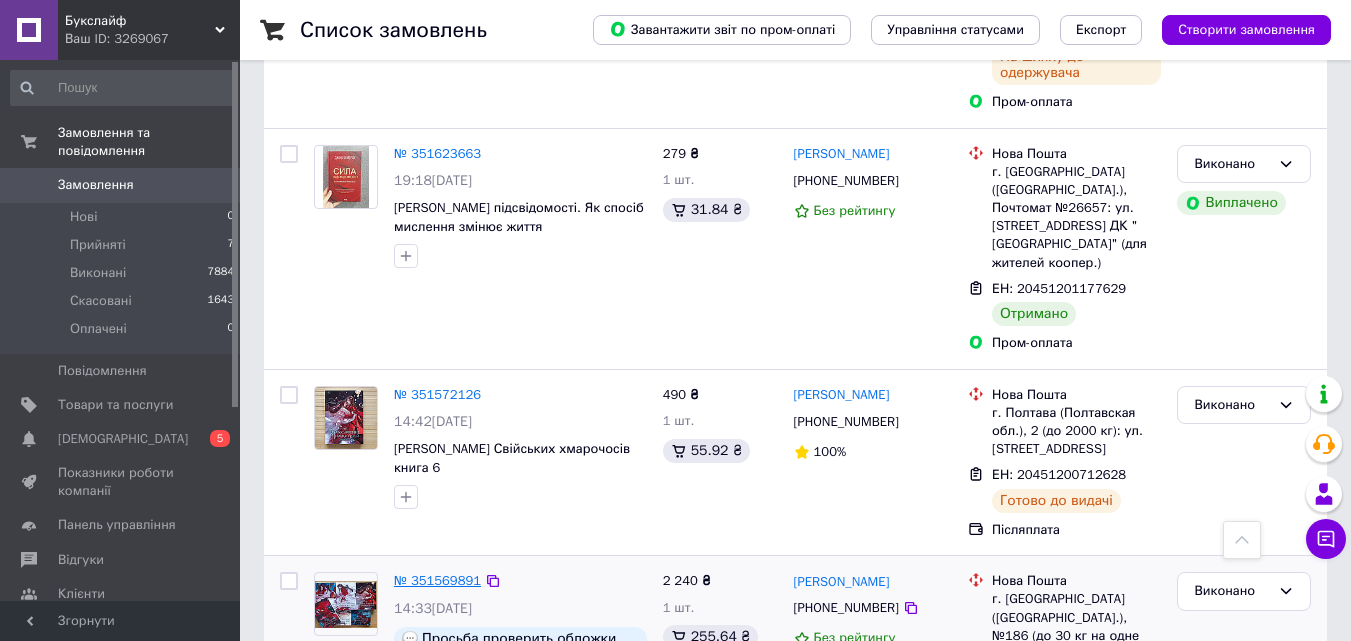 click on "№ 351569891" at bounding box center [437, 580] 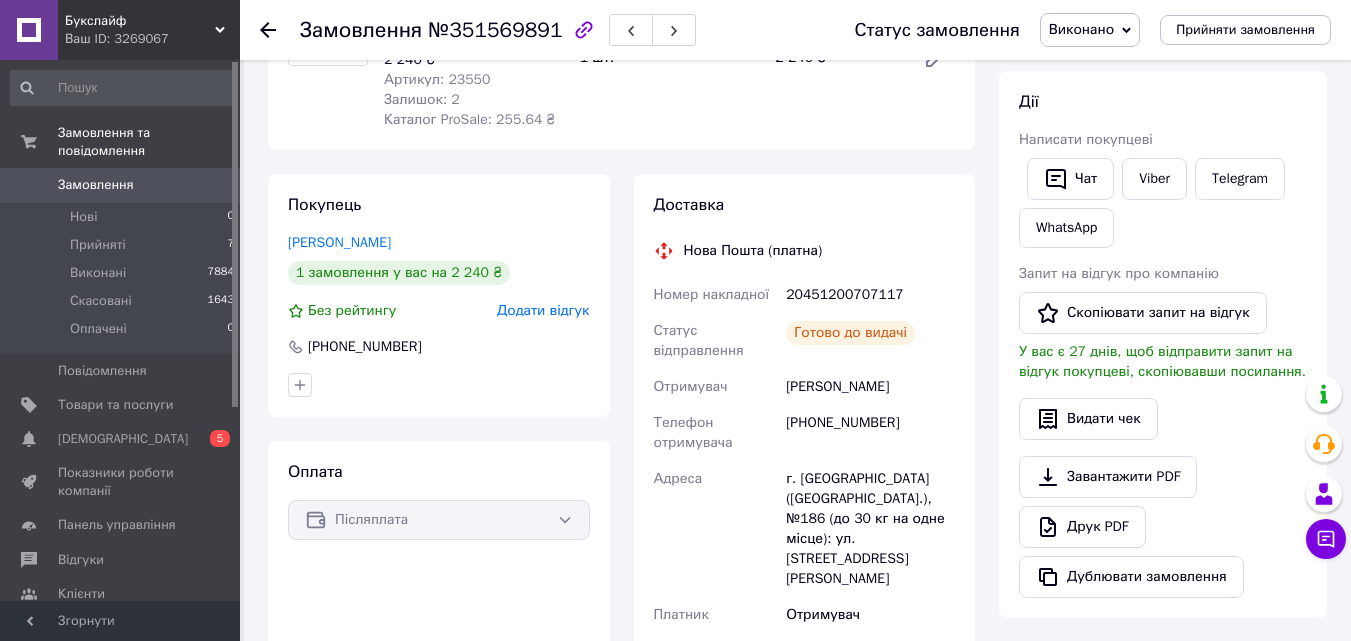 scroll, scrollTop: 300, scrollLeft: 0, axis: vertical 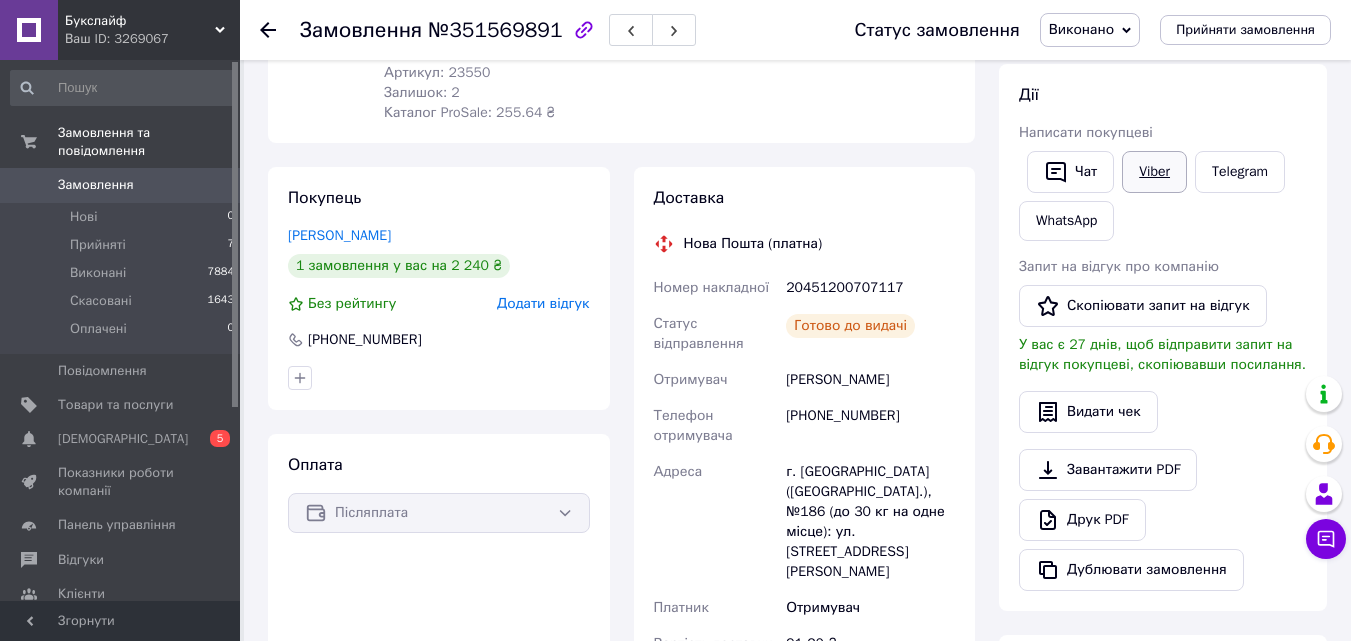 click on "Viber" at bounding box center (1154, 172) 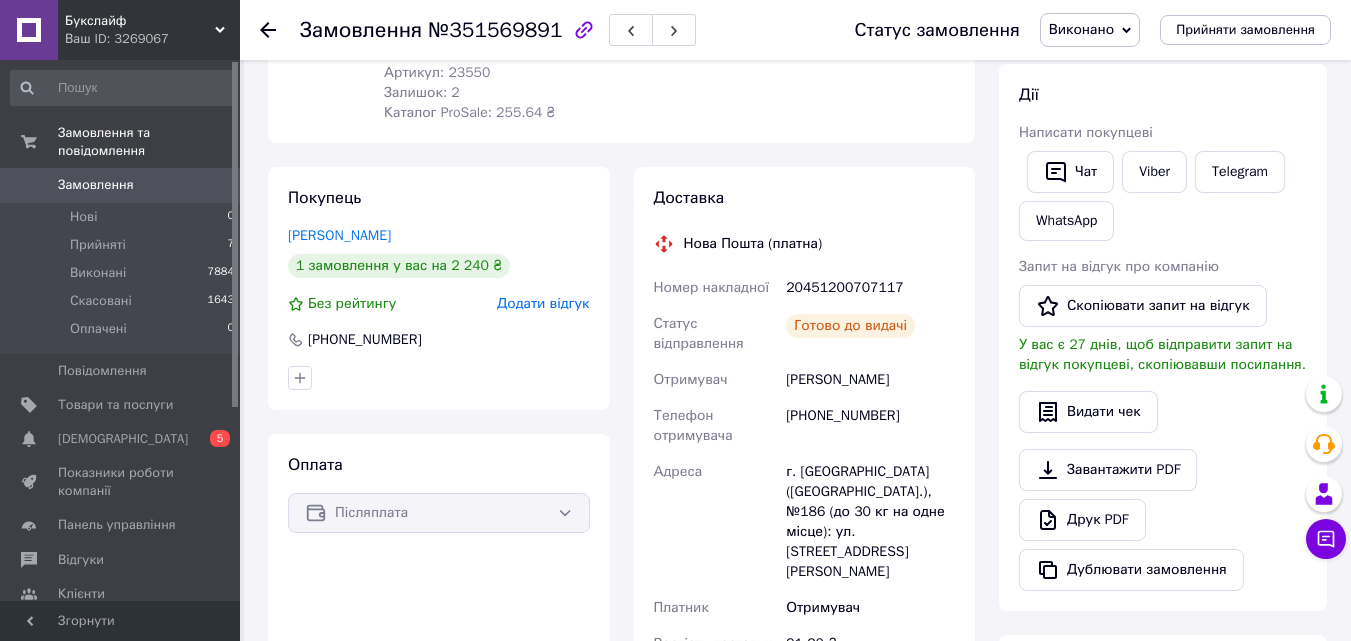drag, startPoint x: 1182, startPoint y: 108, endPoint x: 1141, endPoint y: 136, distance: 49.648766 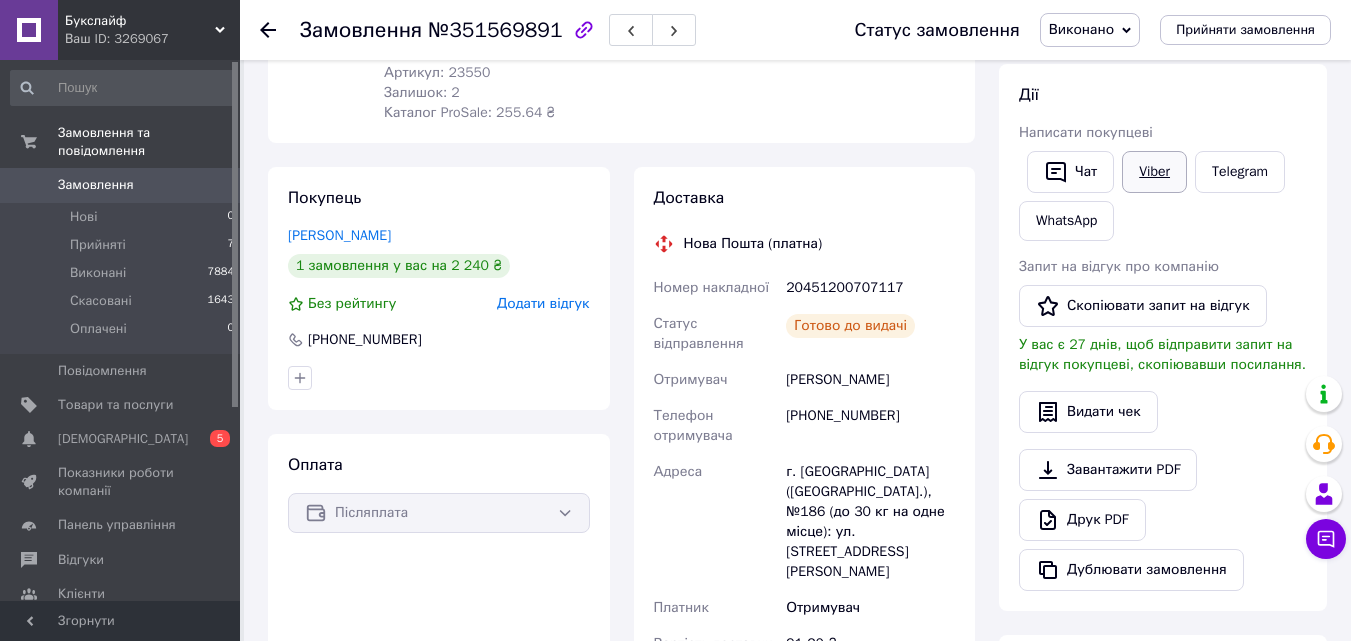 click on "Viber" at bounding box center (1154, 172) 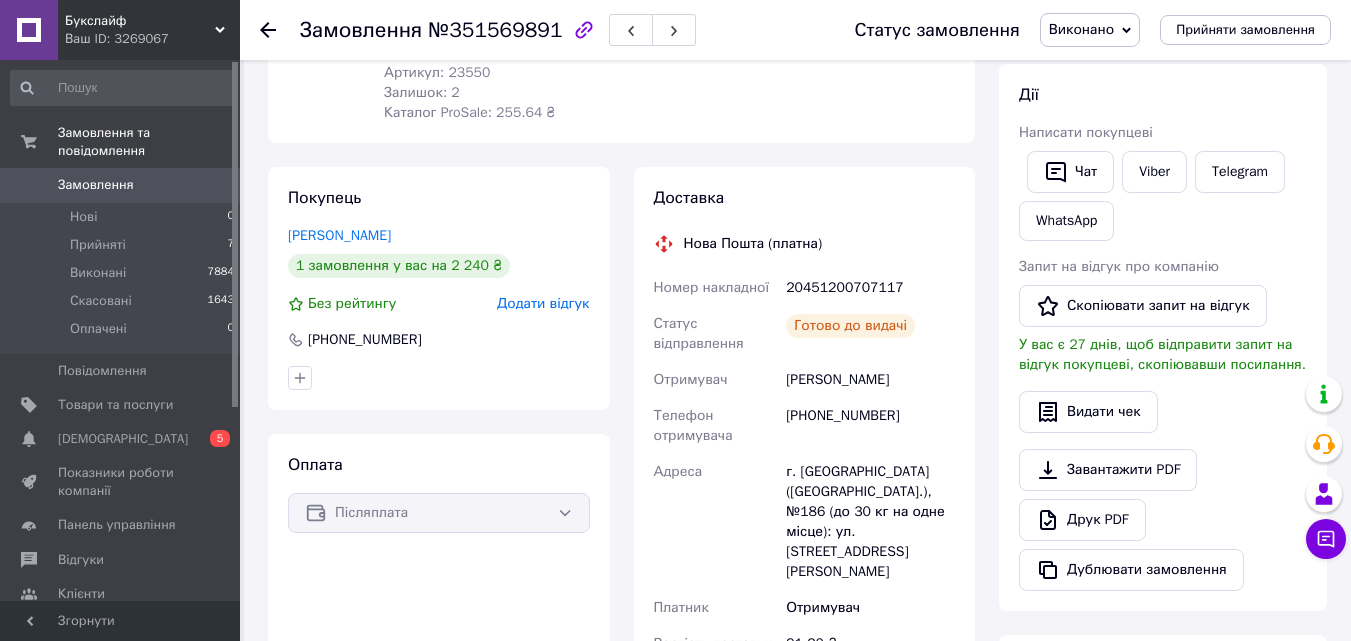 click on "Чат Viber Telegram WhatsApp" at bounding box center (1163, 196) 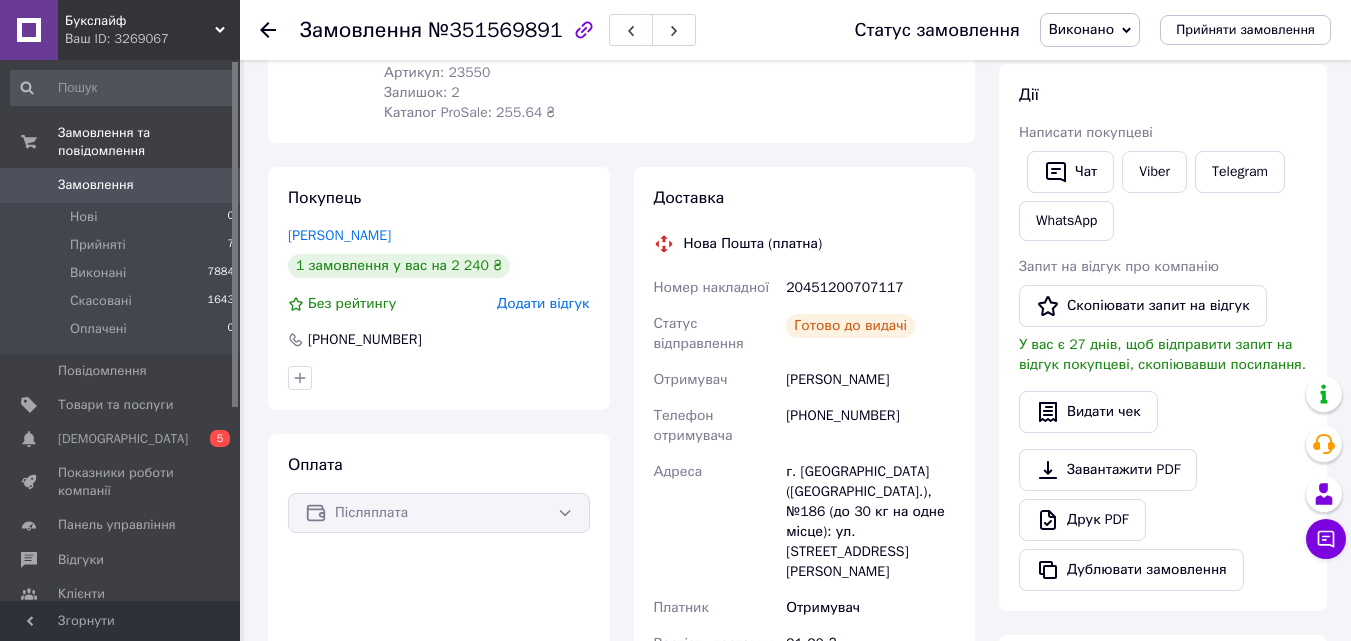 click 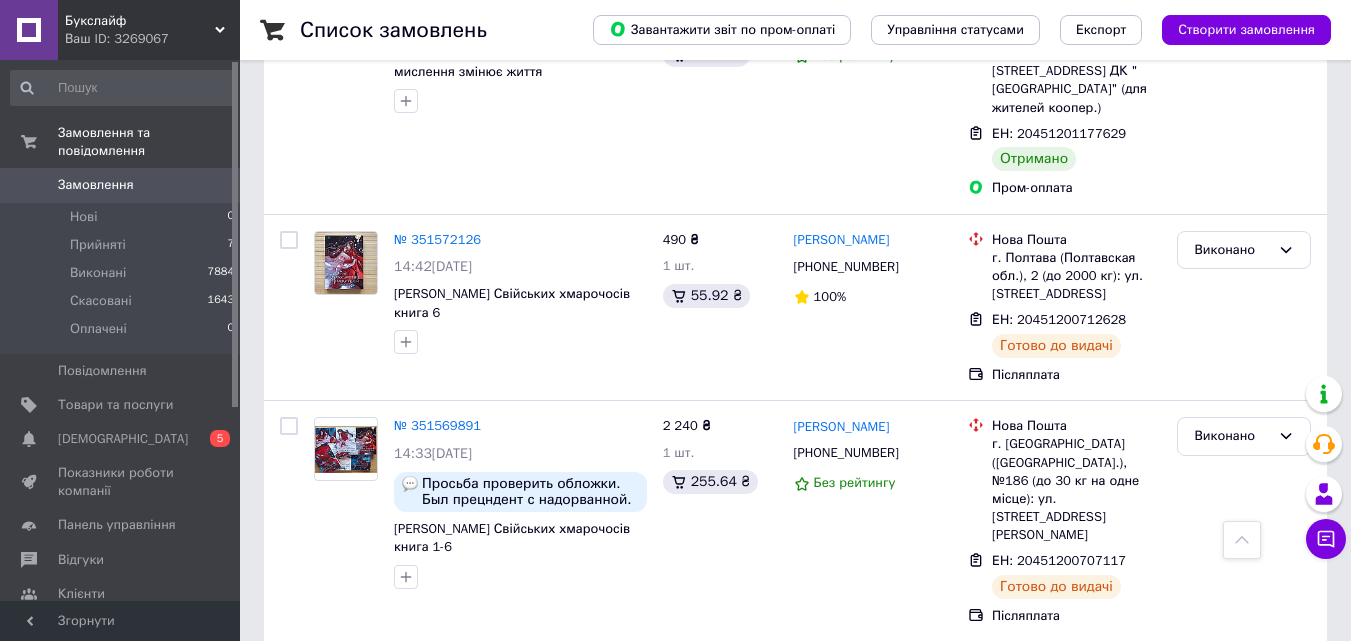 scroll, scrollTop: 2700, scrollLeft: 0, axis: vertical 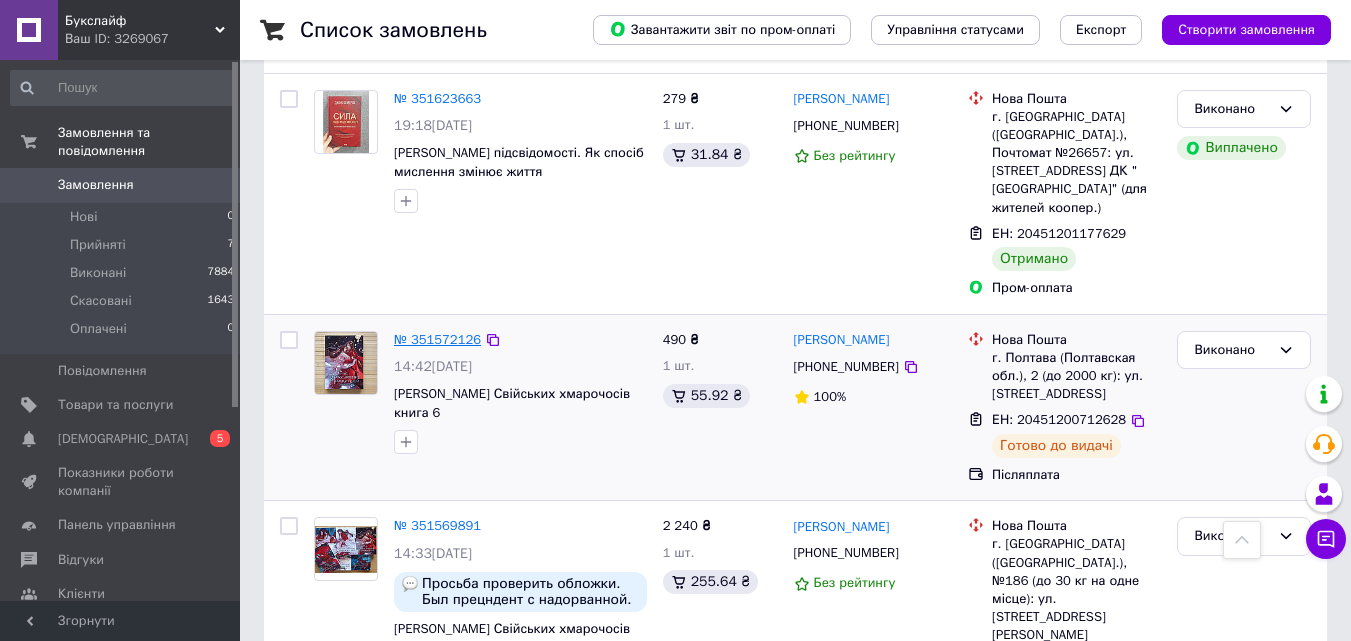click on "№ 351572126" at bounding box center [437, 339] 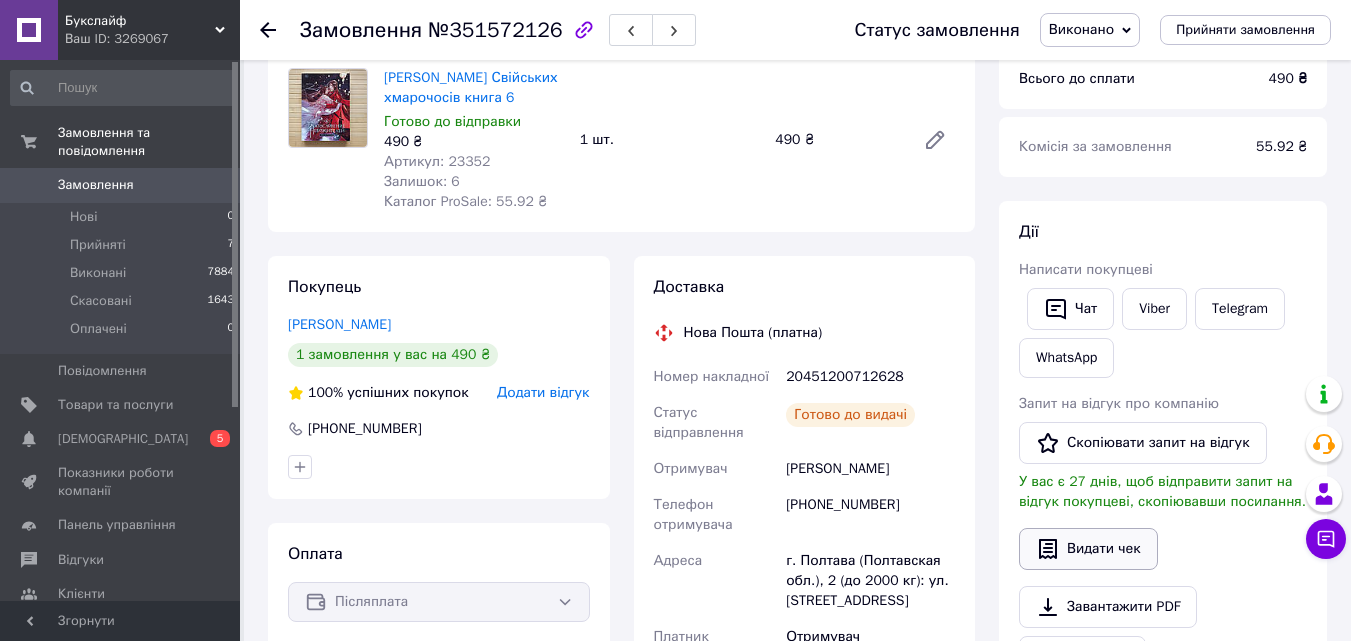 scroll, scrollTop: 158, scrollLeft: 0, axis: vertical 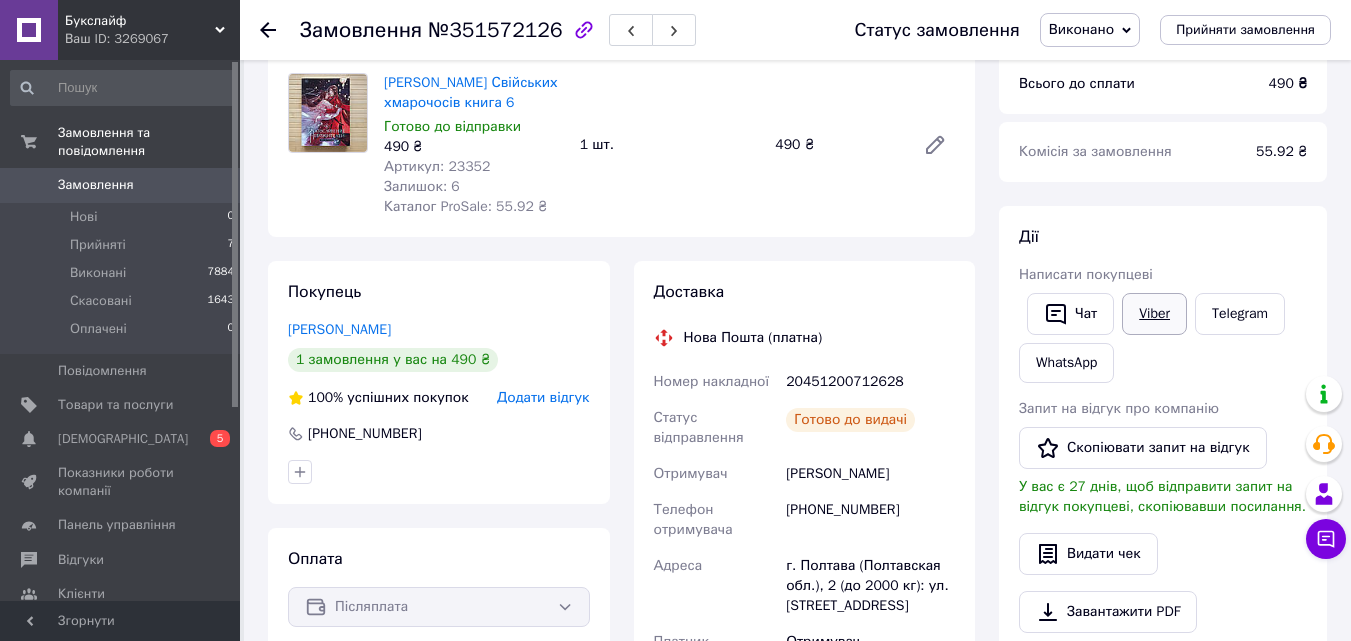 click on "Viber" at bounding box center [1154, 314] 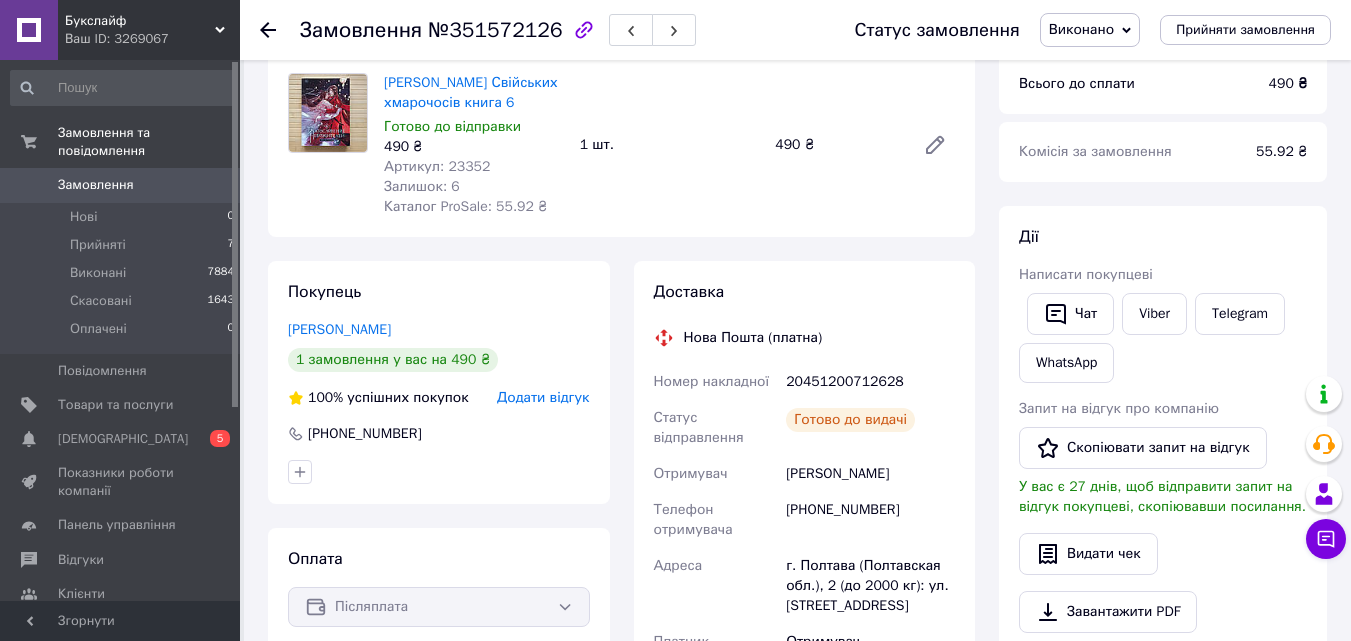 drag, startPoint x: 1212, startPoint y: 202, endPoint x: 1098, endPoint y: 166, distance: 119.54916 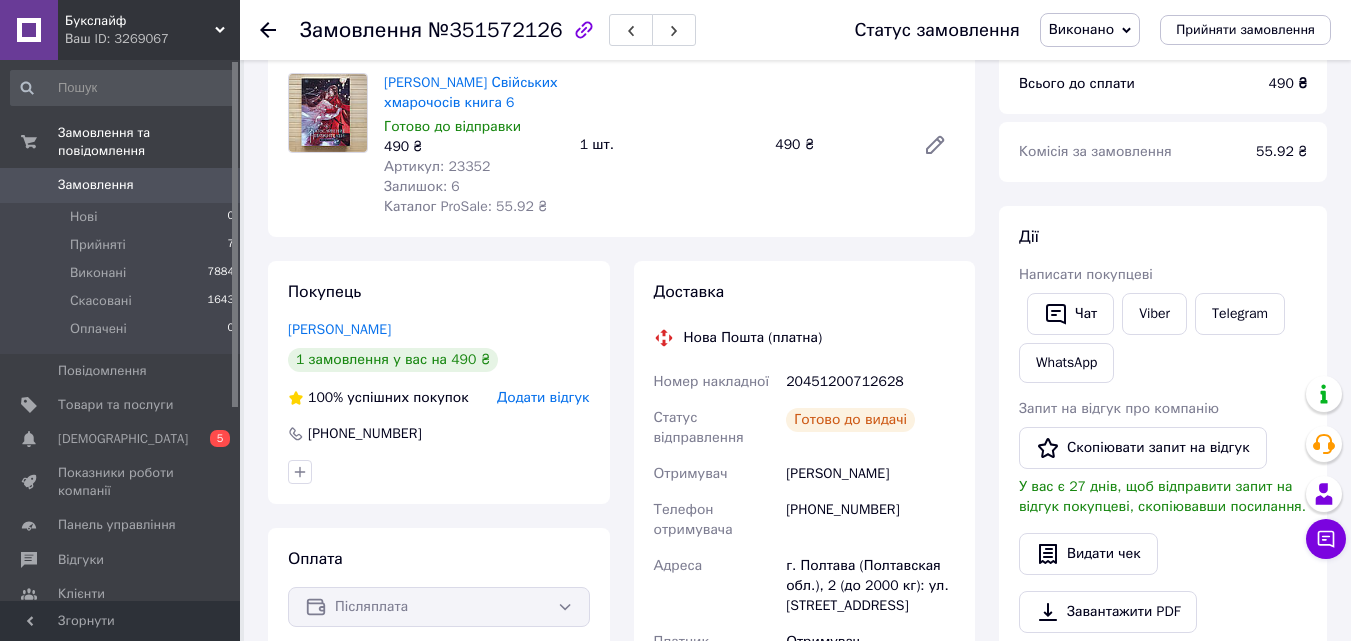 click 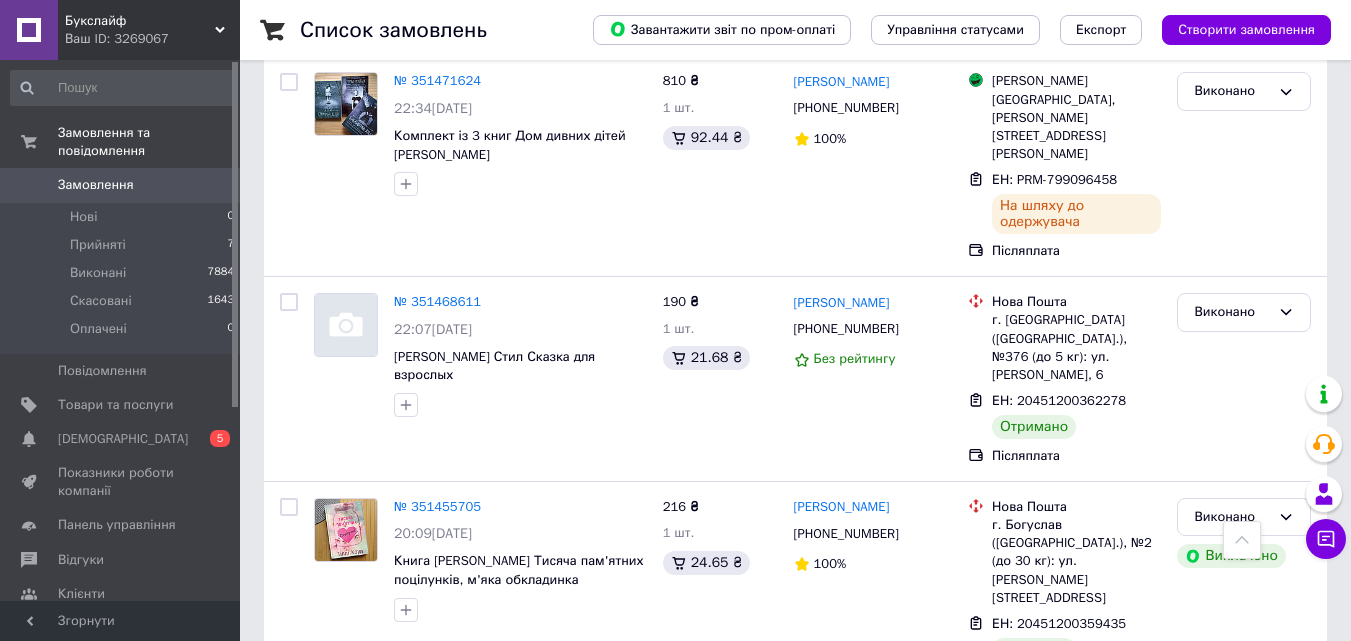 click on "2 товара у замовленні" at bounding box center [464, 845] 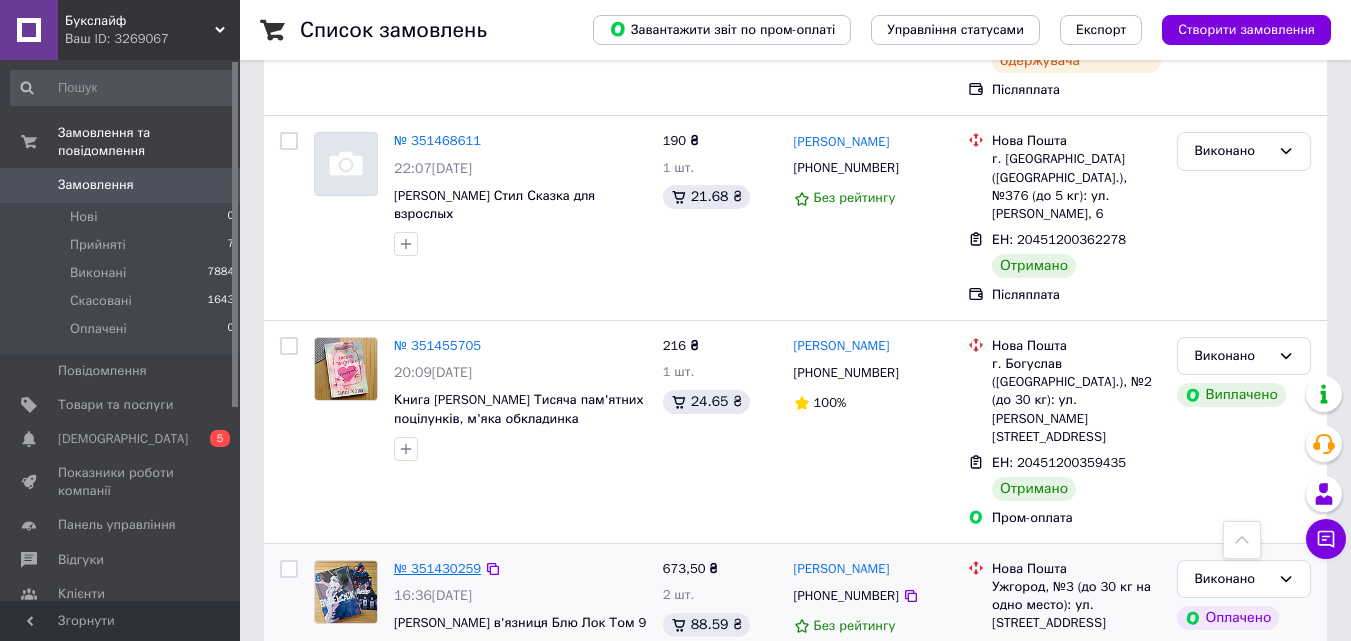 click on "№ 351430259" at bounding box center [437, 568] 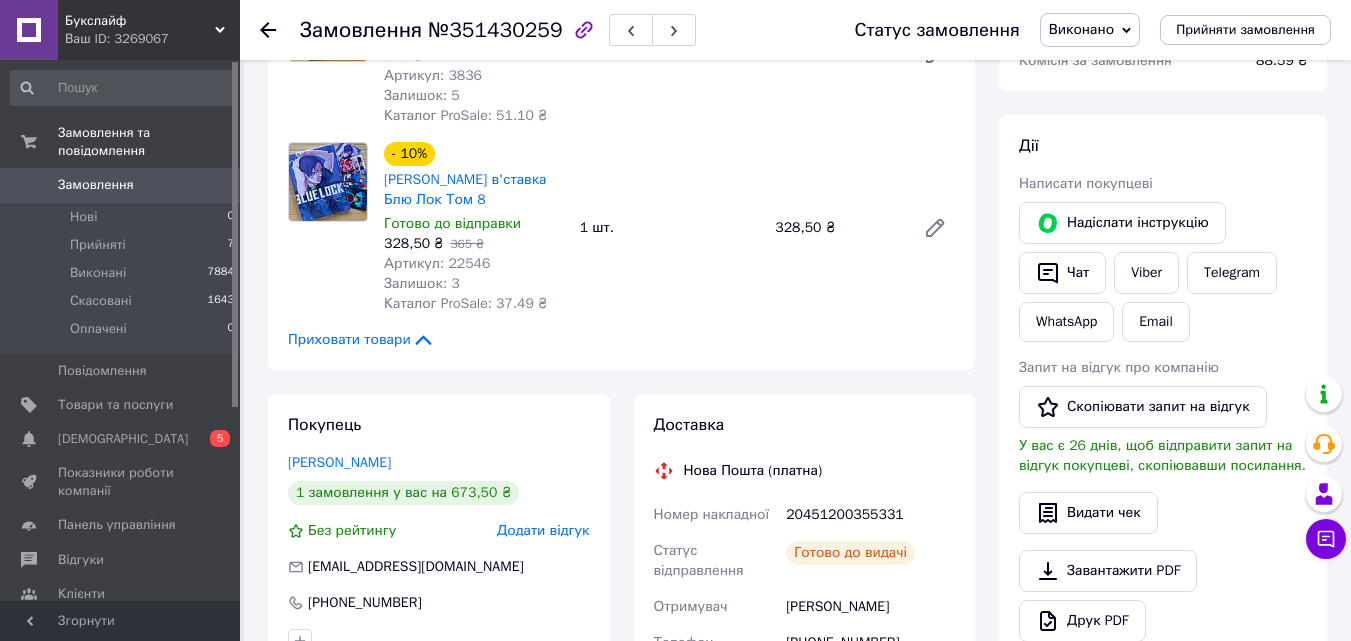 scroll, scrollTop: 302, scrollLeft: 0, axis: vertical 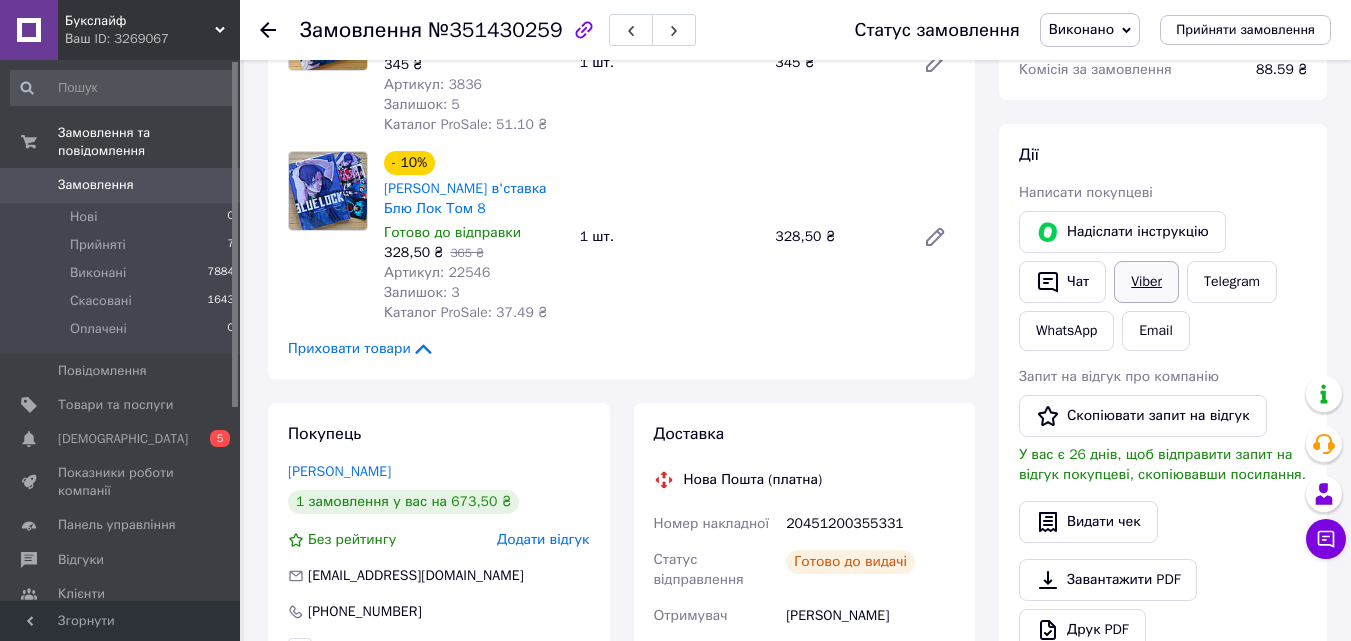 click on "Viber" at bounding box center [1146, 282] 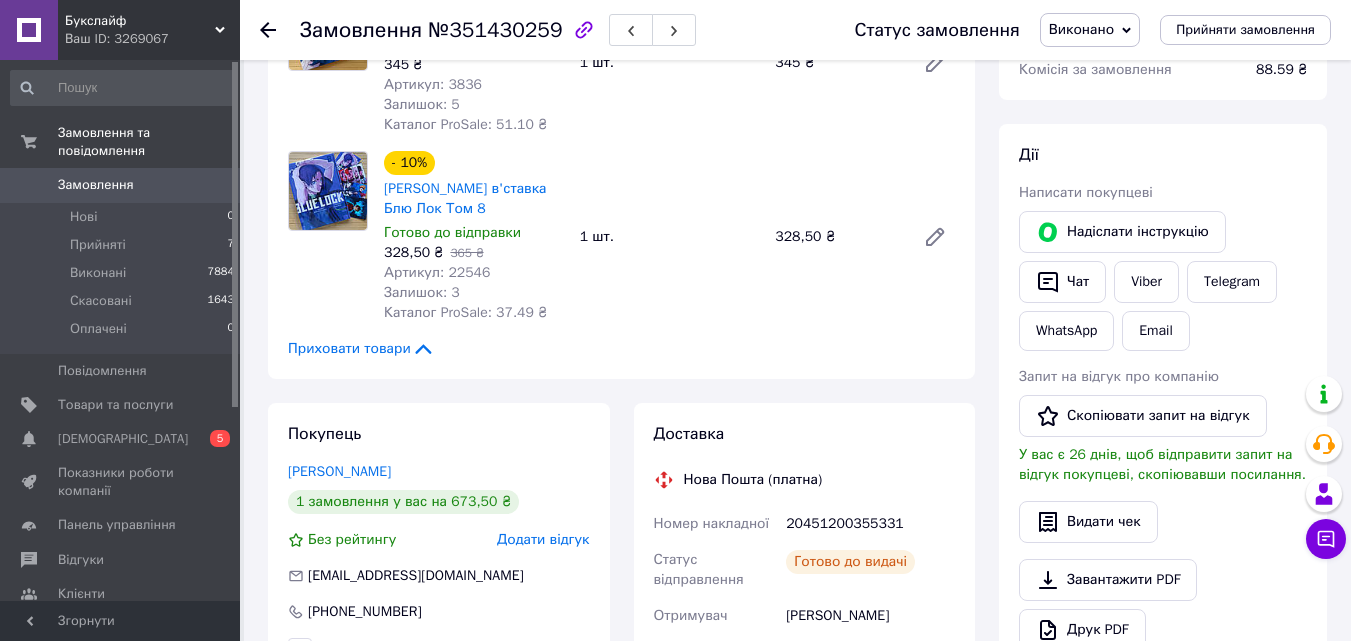 click on "Всього 2 товари 673,50 ₴ Доставка 83.37 ₴ Всього до сплати 673.5 ₴ Комісія за замовлення 88.59 ₴ Дії Написати покупцеві   Надіслати інструкцію   Чат Viber Telegram WhatsApp Email Запит на відгук про компанію   Скопіювати запит на відгук У вас є 26 днів, щоб відправити запит на відгук покупцеві, скопіювавши посилання.   Видати чек   Завантажити PDF   Друк PDF   Повернути гроші покупцеві [PERSON_NAME] Особисті нотатки, які бачите лише ви. З їх допомогою можна фільтрувати замовлення Примітки Залишилося 300 символів Очистити Зберегти" at bounding box center [1163, 528] 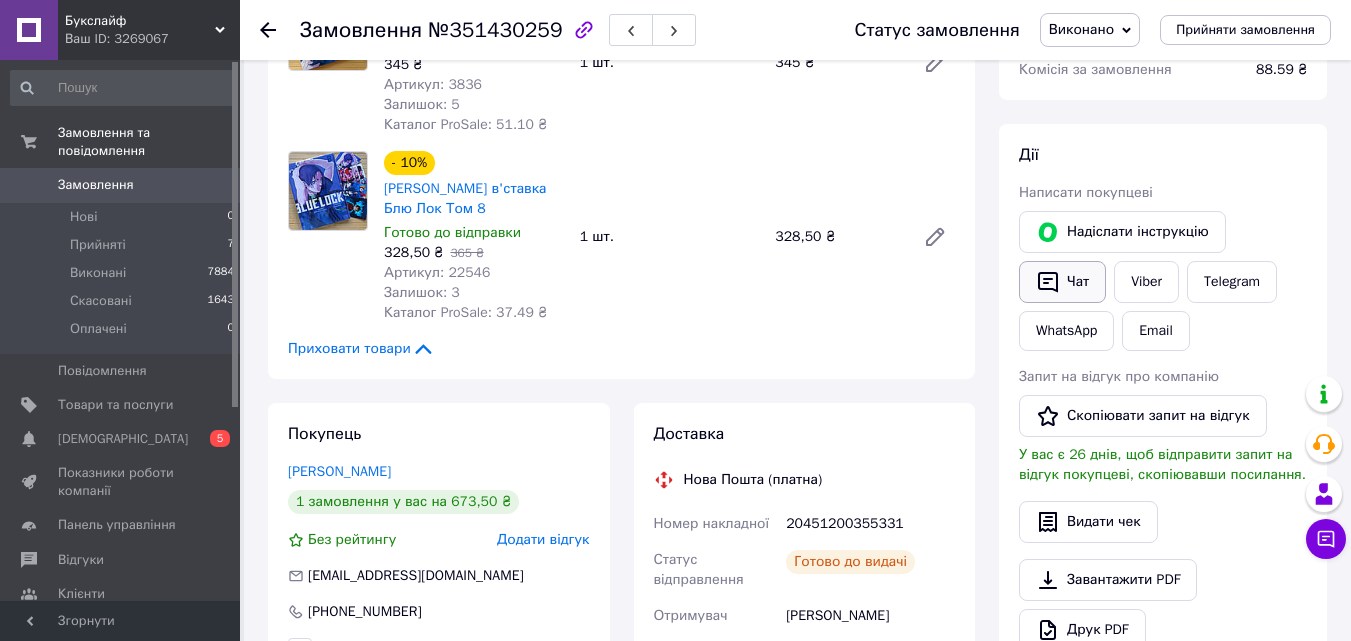 click on "Чат" at bounding box center [1062, 282] 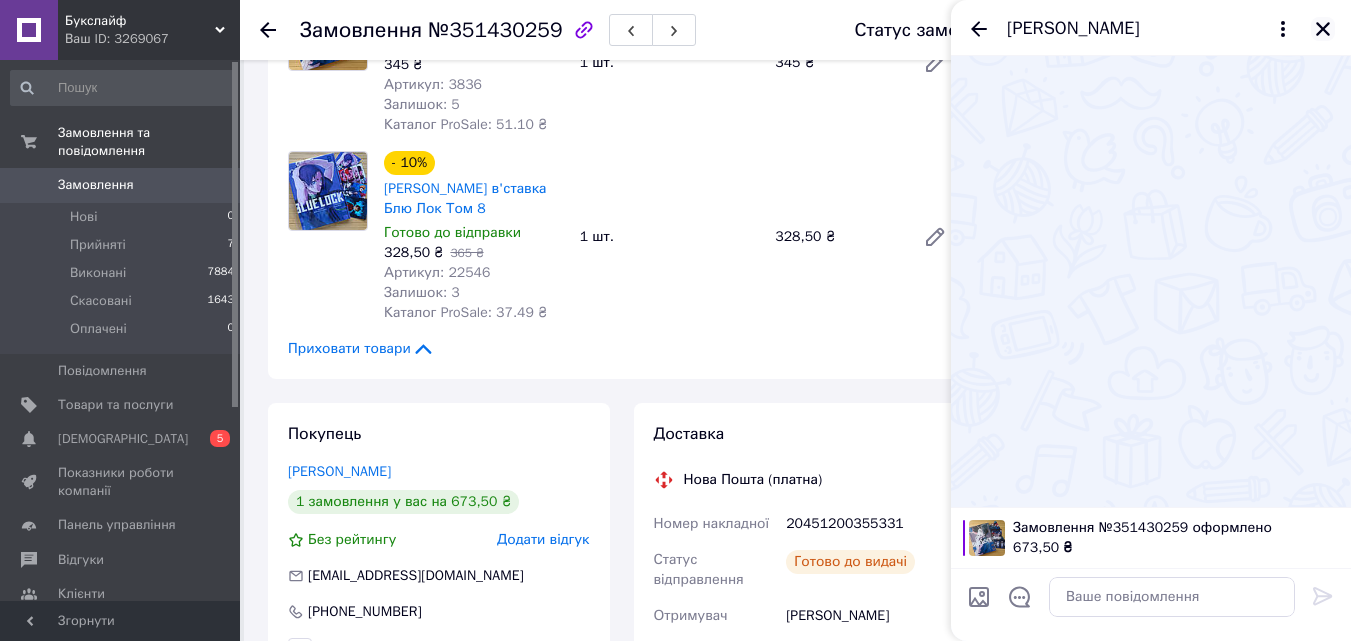 click 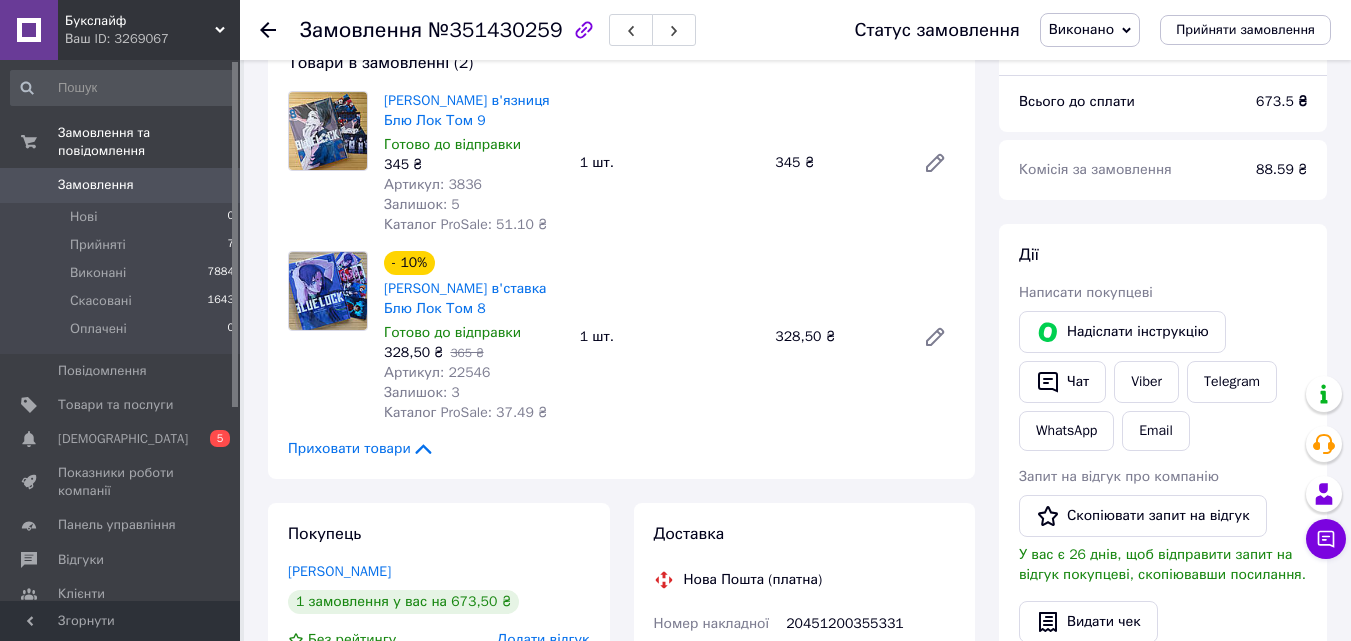scroll, scrollTop: 2, scrollLeft: 0, axis: vertical 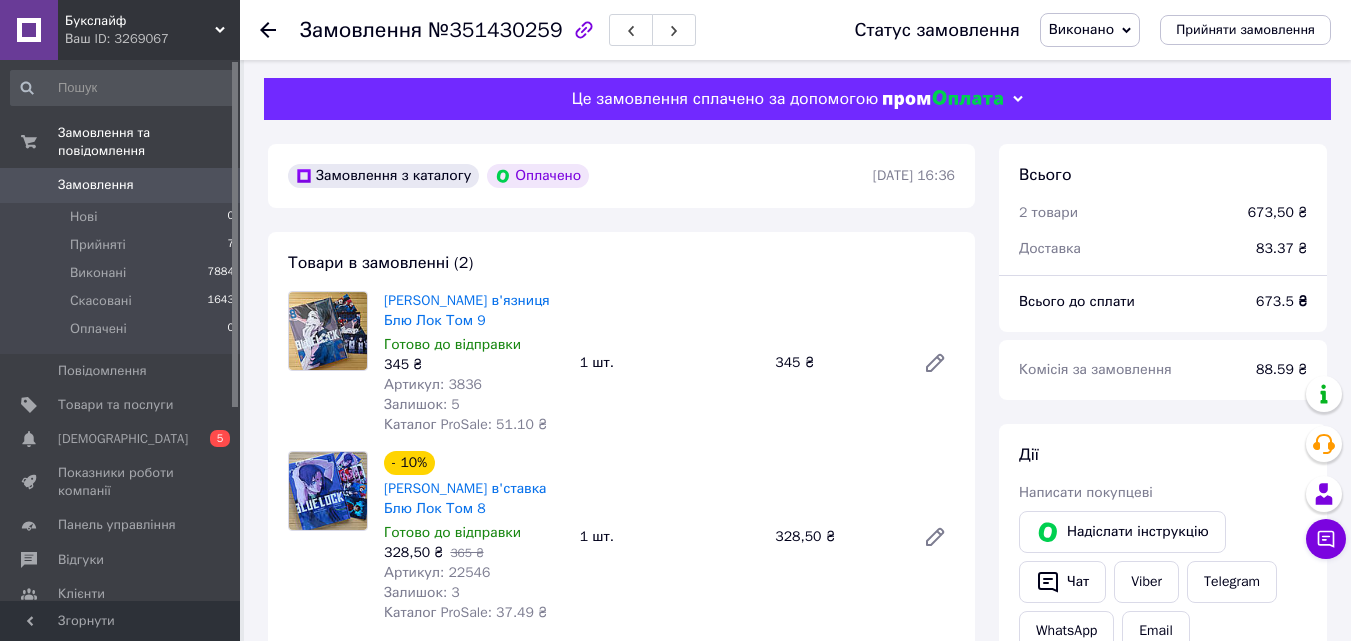 click 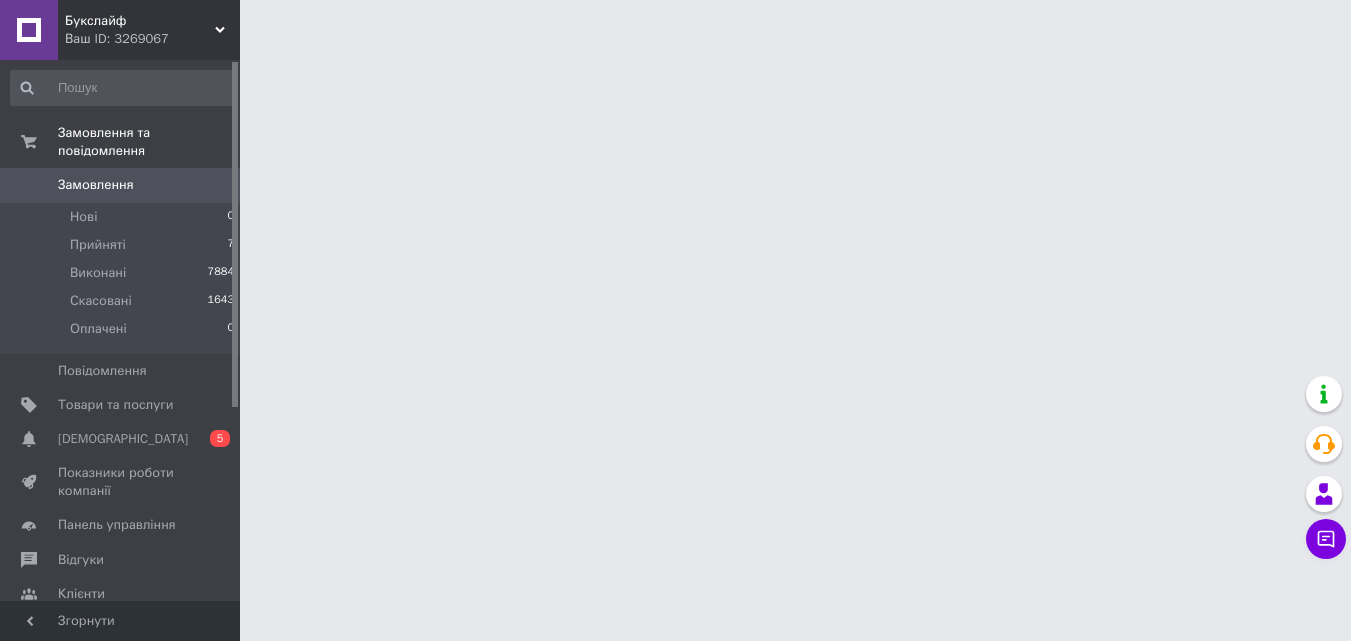 scroll, scrollTop: 0, scrollLeft: 0, axis: both 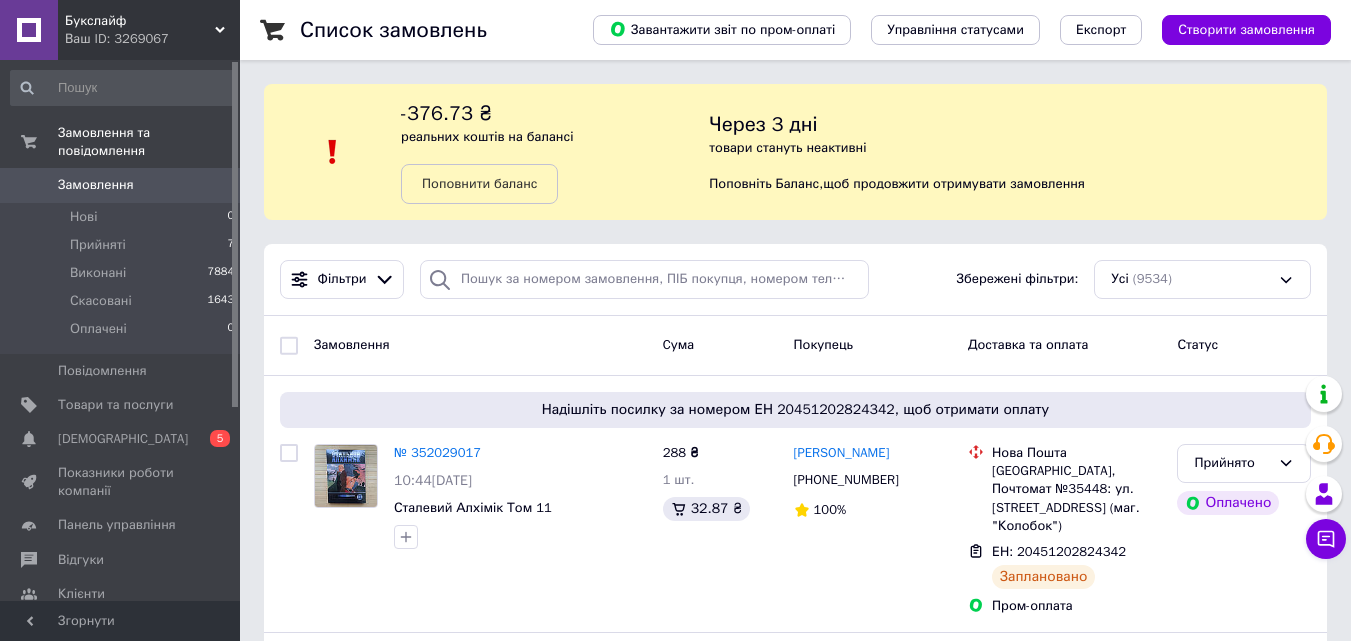 click on "Список замовлень   Завантажити звіт по пром-оплаті Управління статусами Експорт Створити замовлення -376.73 ₴ реальних коштів на балансі Поповнити баланс Через 3 дні товари стануть неактивні Поповніть Баланс ,  щоб продовжити отримувати замовлення Фільтри Збережені фільтри: Усі (9534) Замовлення Cума Покупець Доставка та оплата Статус Надішліть посилку за номером ЕН 20451202824342, щоб отримати оплату № 352029017 10:44[DATE] Сталевий Алхімік Том 11 288 ₴ 1 шт. 32.87 ₴ [PERSON_NAME] [PHONE_NUMBER] 100% [GEOGRAPHIC_DATA], Почтомат №35448: ул. [STREET_ADDRESS] (маг. "Колобок") ЕН: 20451202824342 100% 1" at bounding box center [795, 2410] 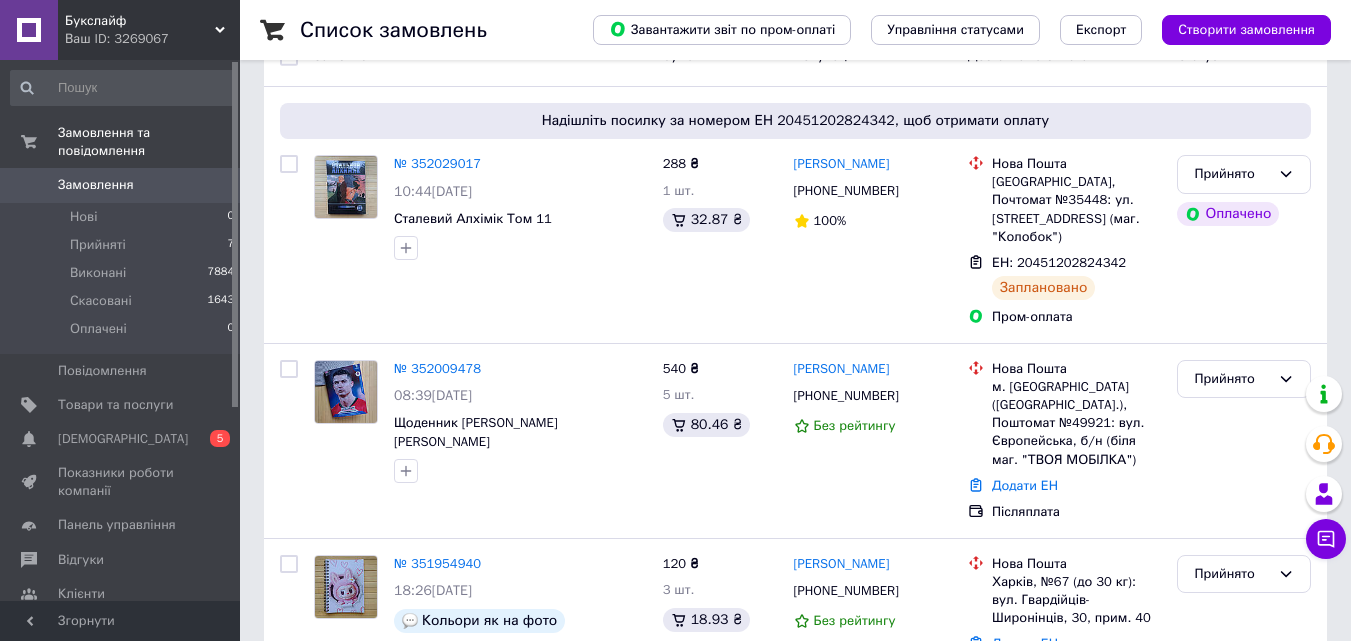 scroll, scrollTop: 400, scrollLeft: 0, axis: vertical 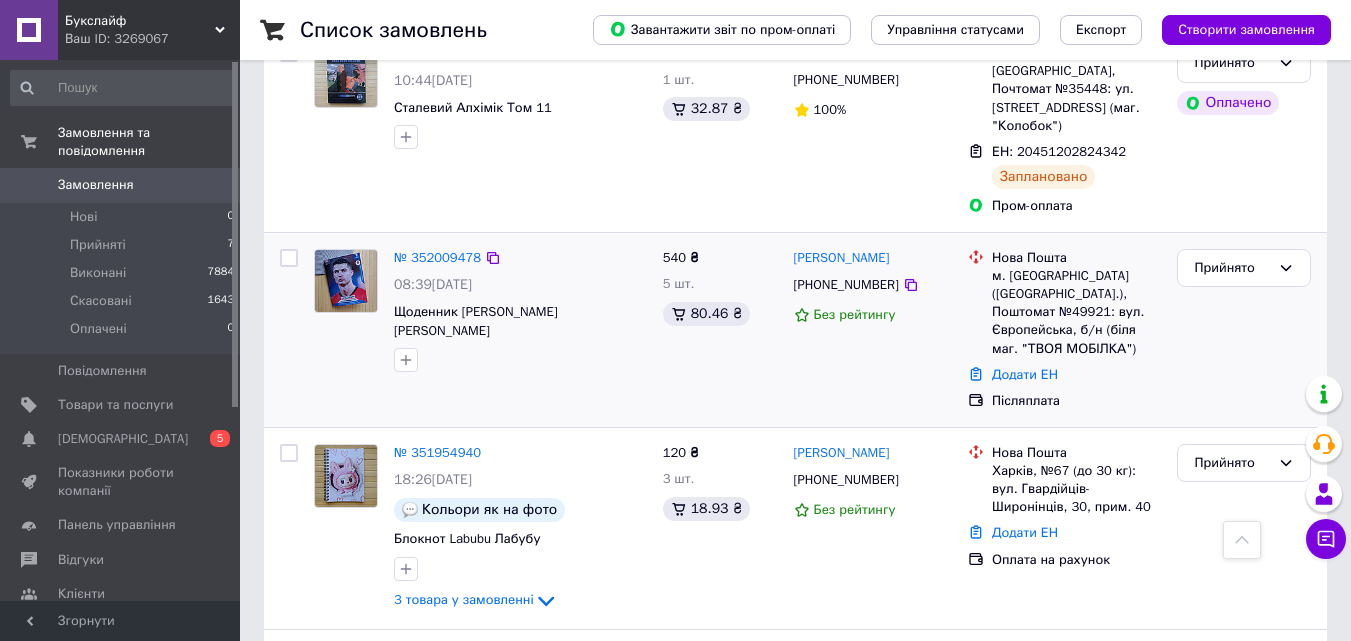 click on "Прийнято" at bounding box center (1244, 330) 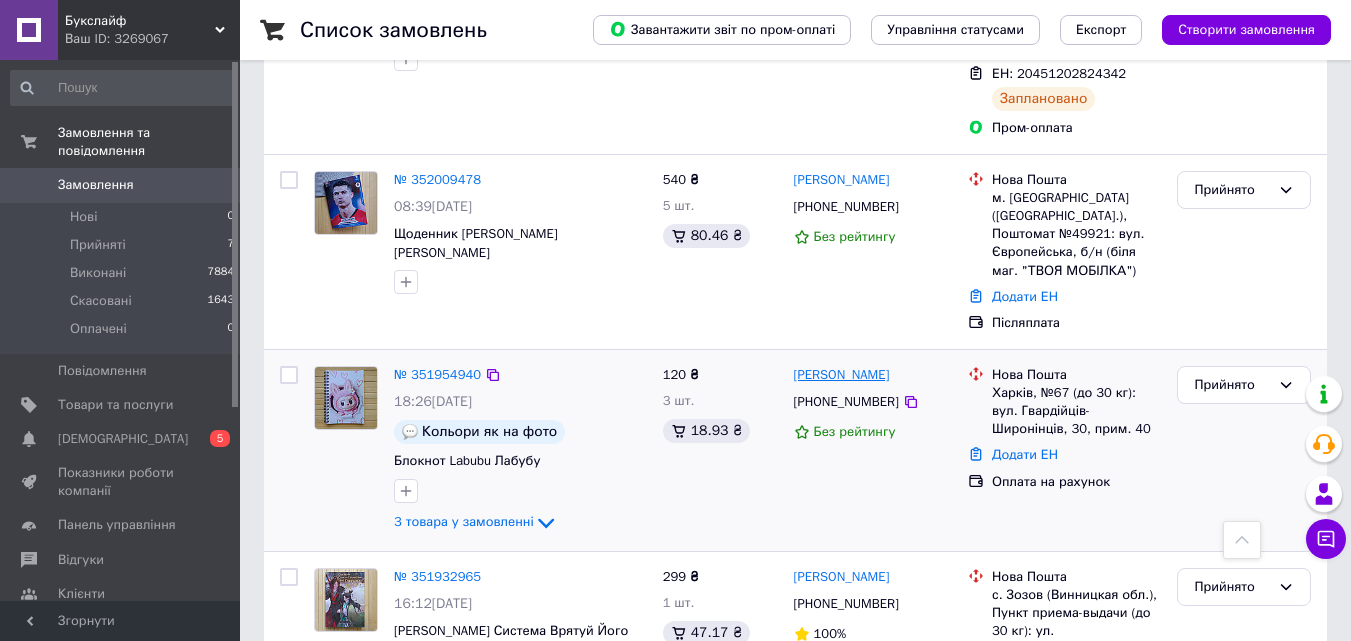 scroll, scrollTop: 500, scrollLeft: 0, axis: vertical 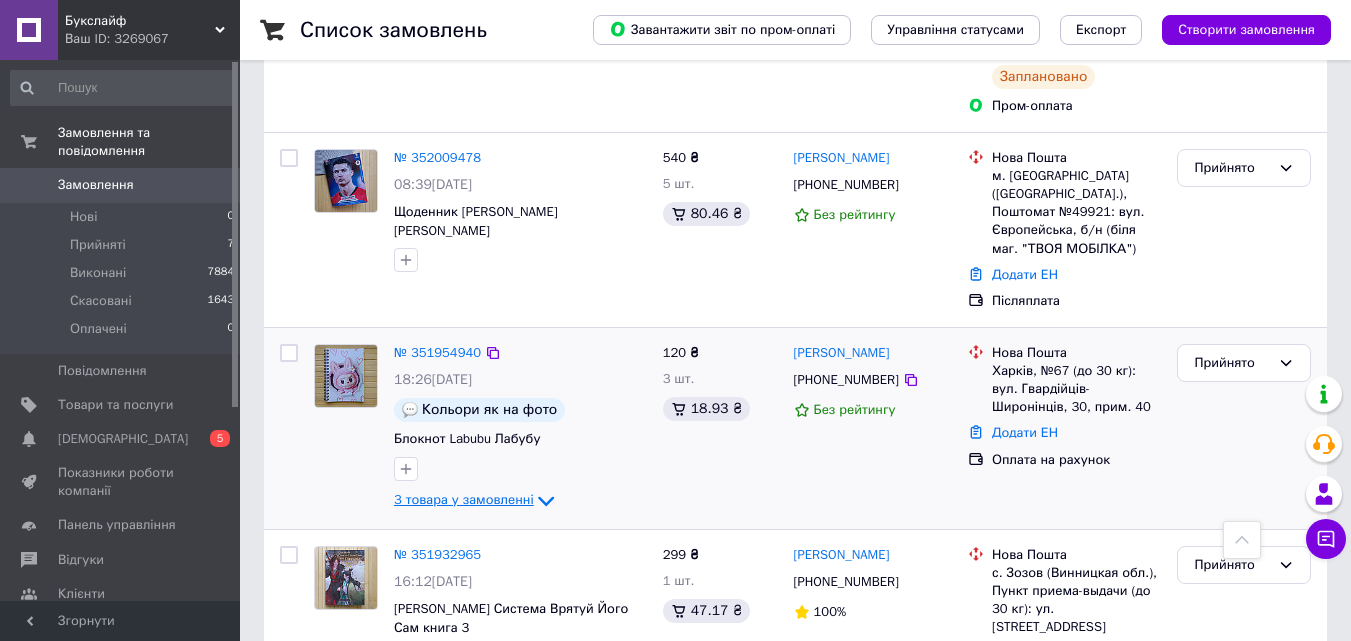 click on "3 товара у замовленні" at bounding box center [464, 499] 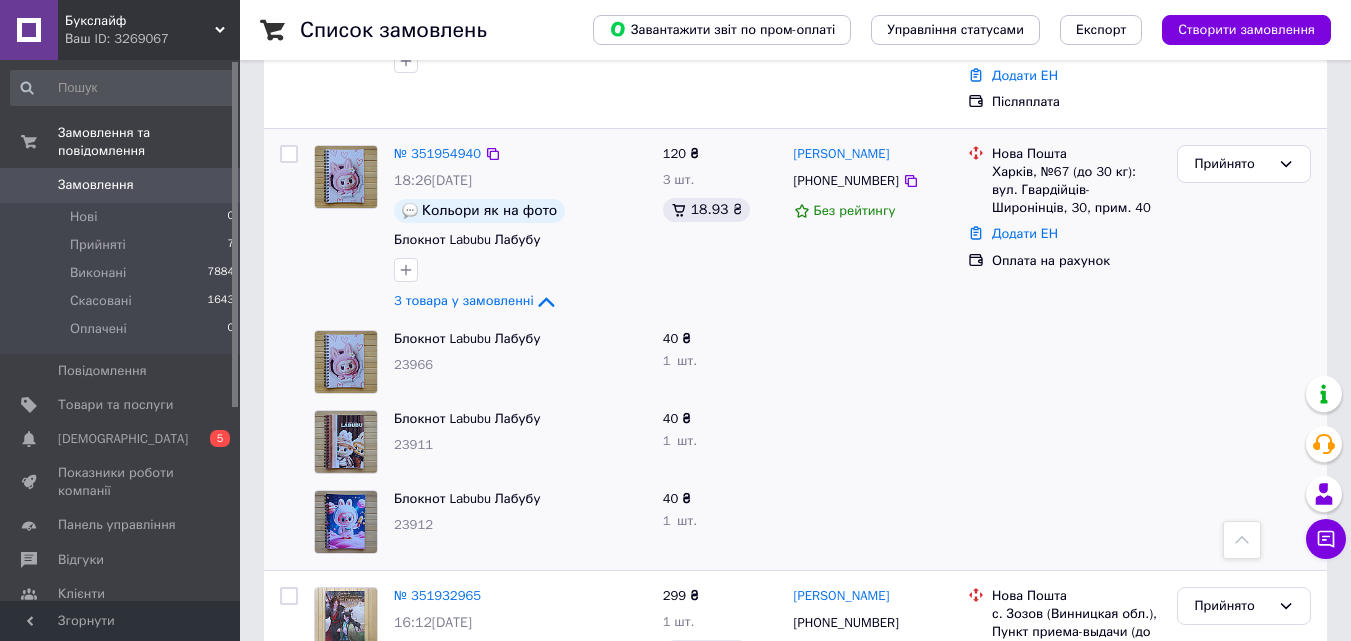 scroll, scrollTop: 700, scrollLeft: 0, axis: vertical 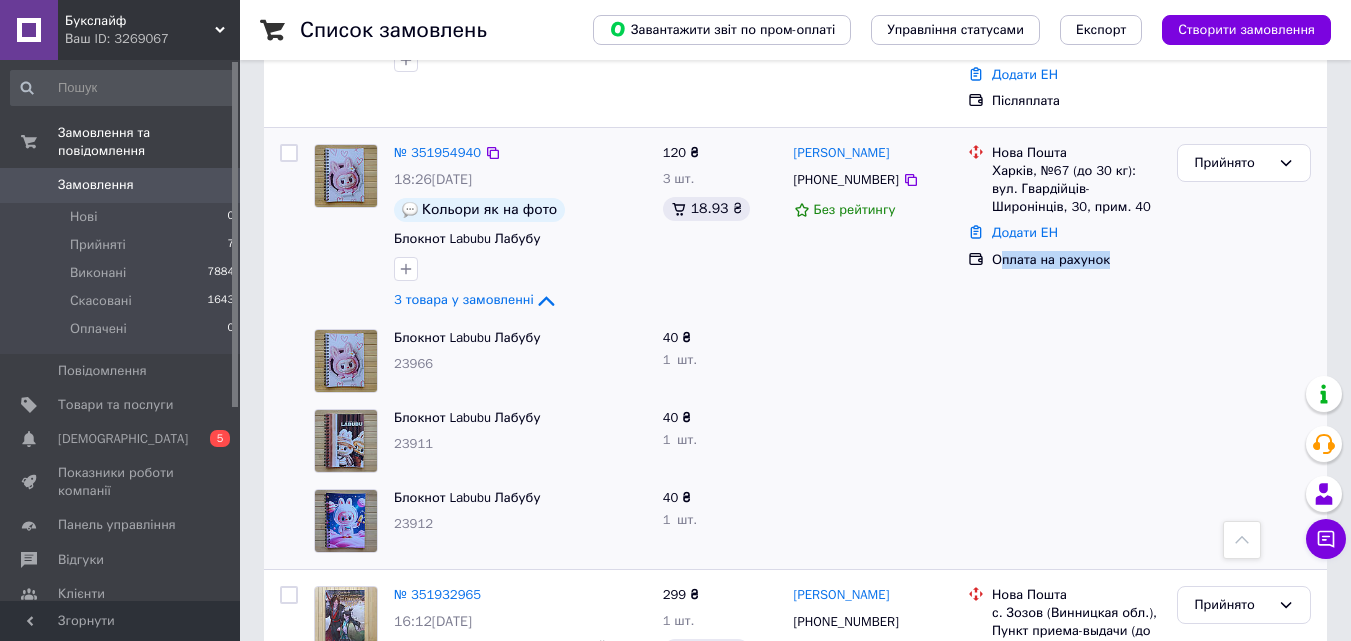 drag, startPoint x: 1119, startPoint y: 219, endPoint x: 1002, endPoint y: 226, distance: 117.20921 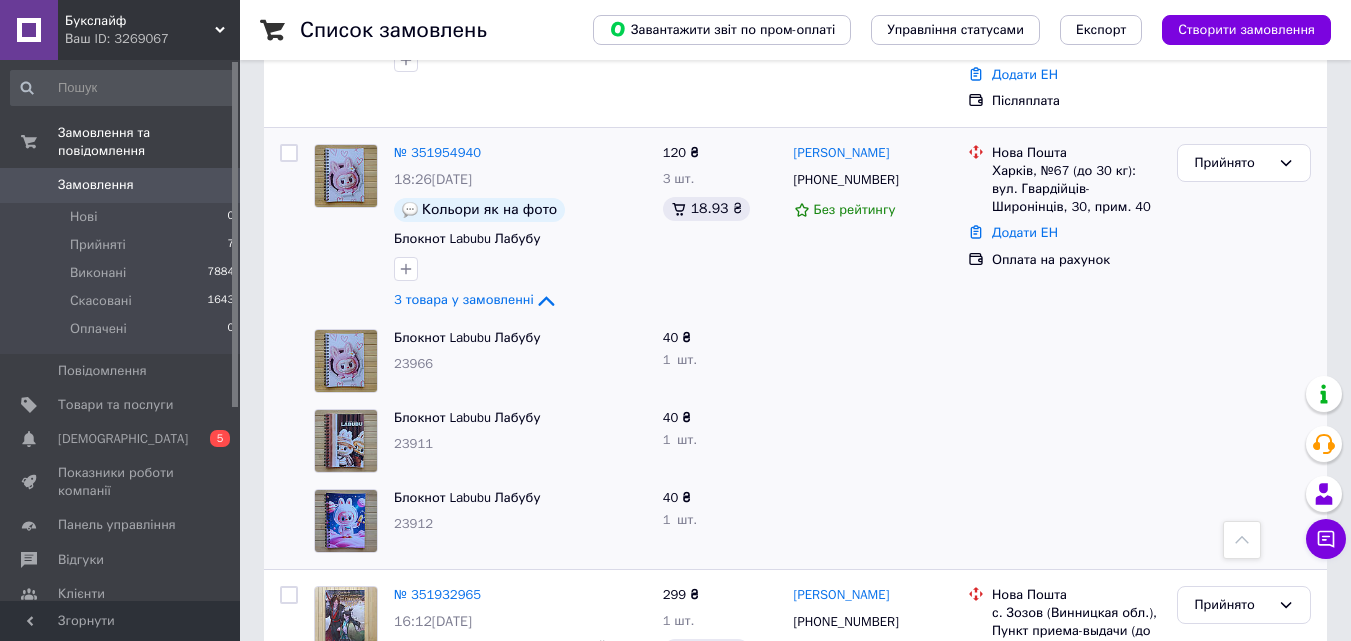 click at bounding box center [873, 441] 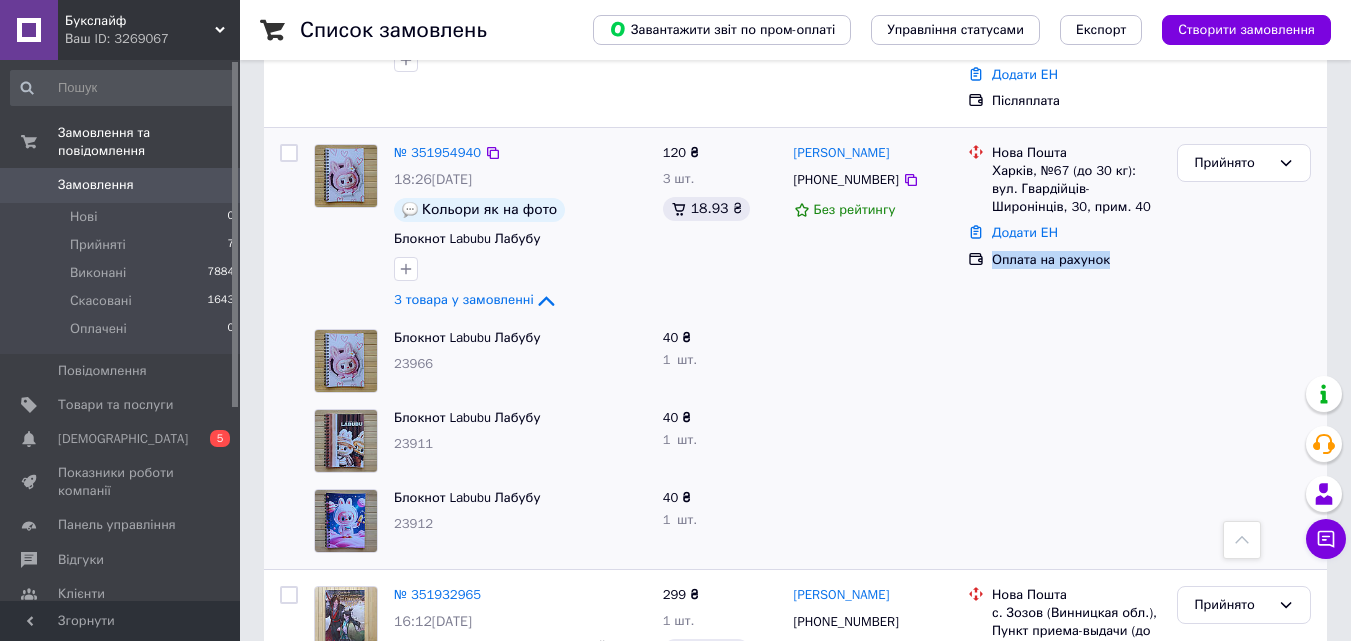 drag, startPoint x: 1139, startPoint y: 223, endPoint x: 993, endPoint y: 226, distance: 146.03082 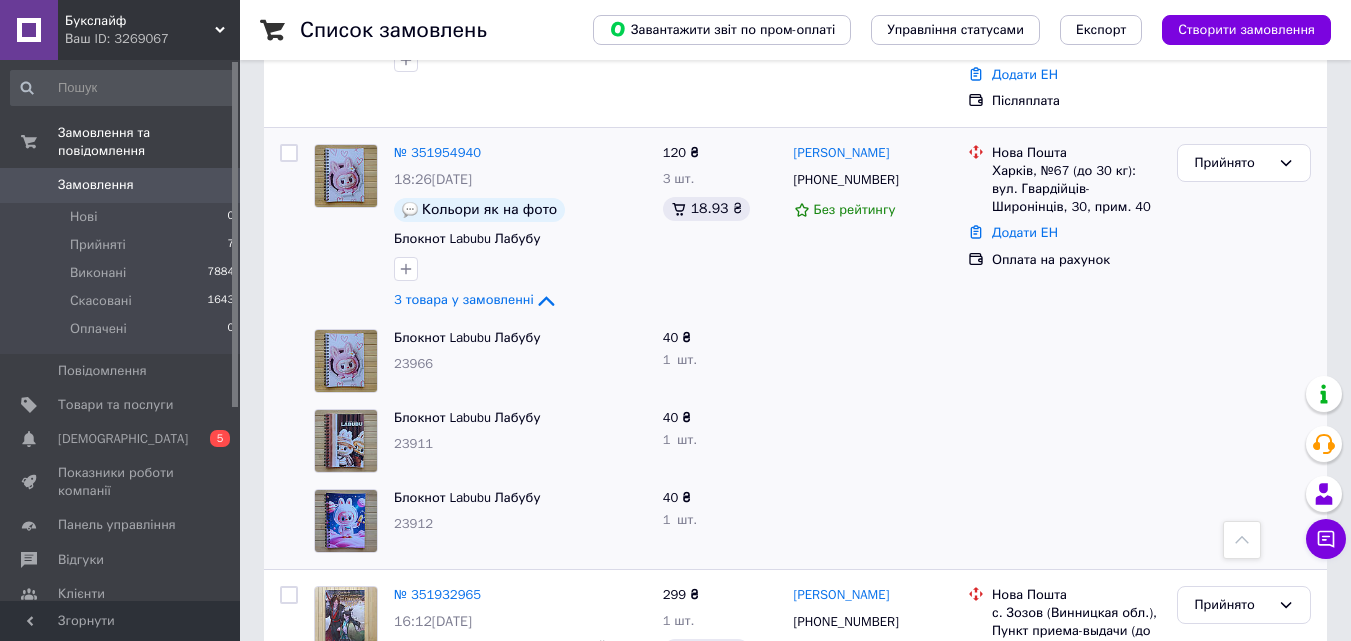 click at bounding box center [1064, 361] 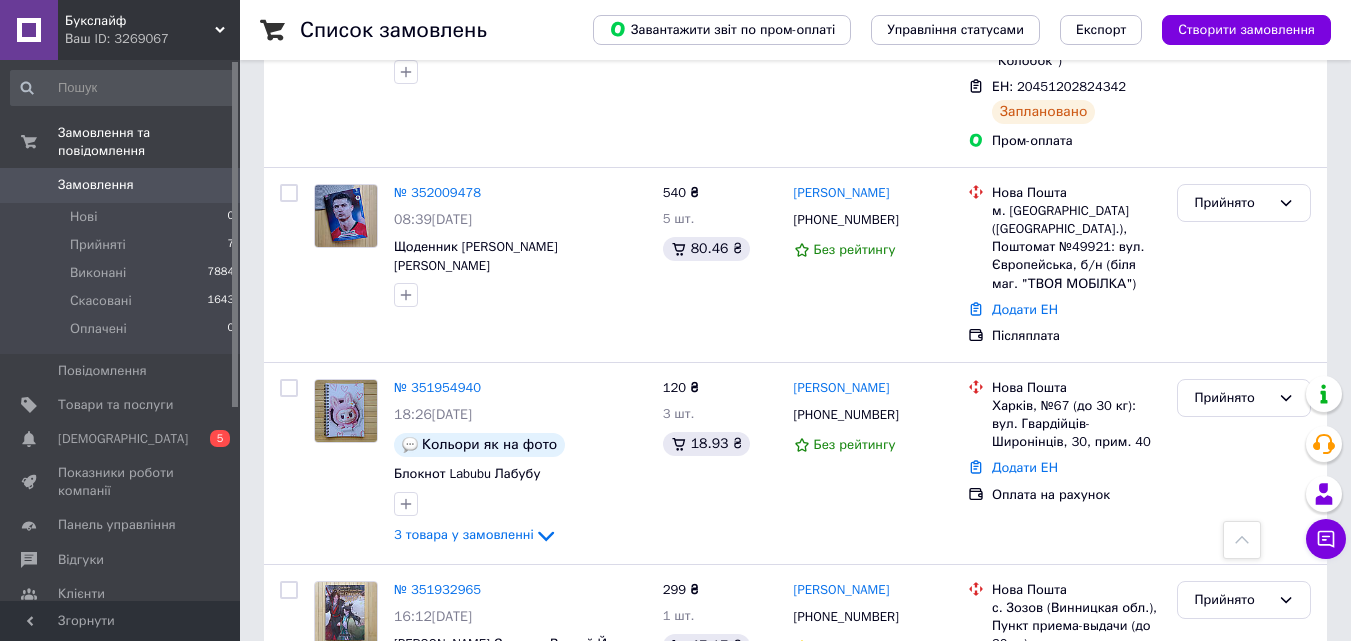 scroll, scrollTop: 500, scrollLeft: 0, axis: vertical 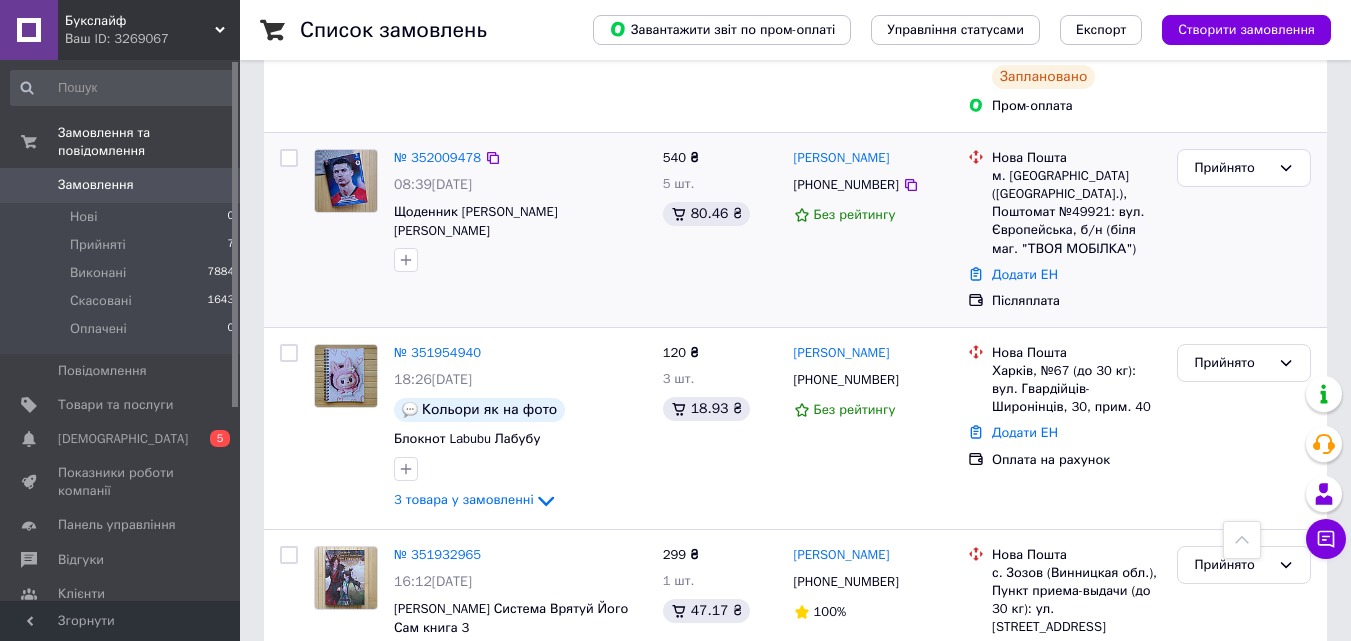 click on "Прийнято" at bounding box center [1244, 230] 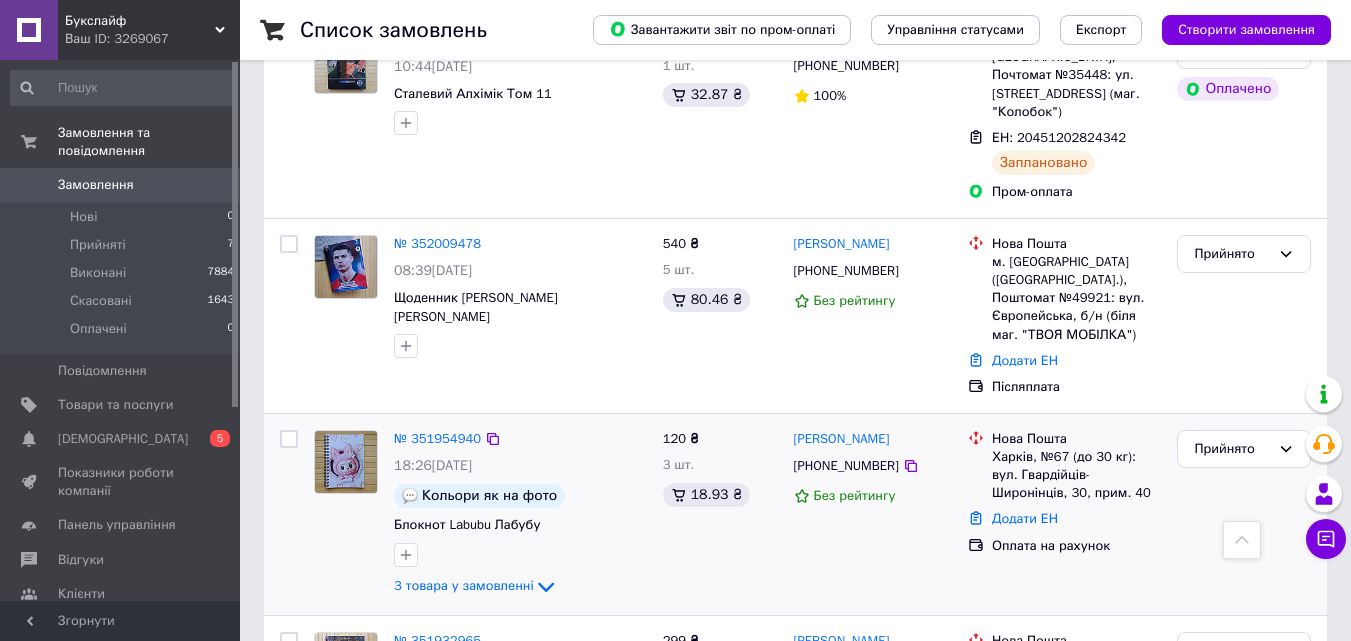 scroll, scrollTop: 500, scrollLeft: 0, axis: vertical 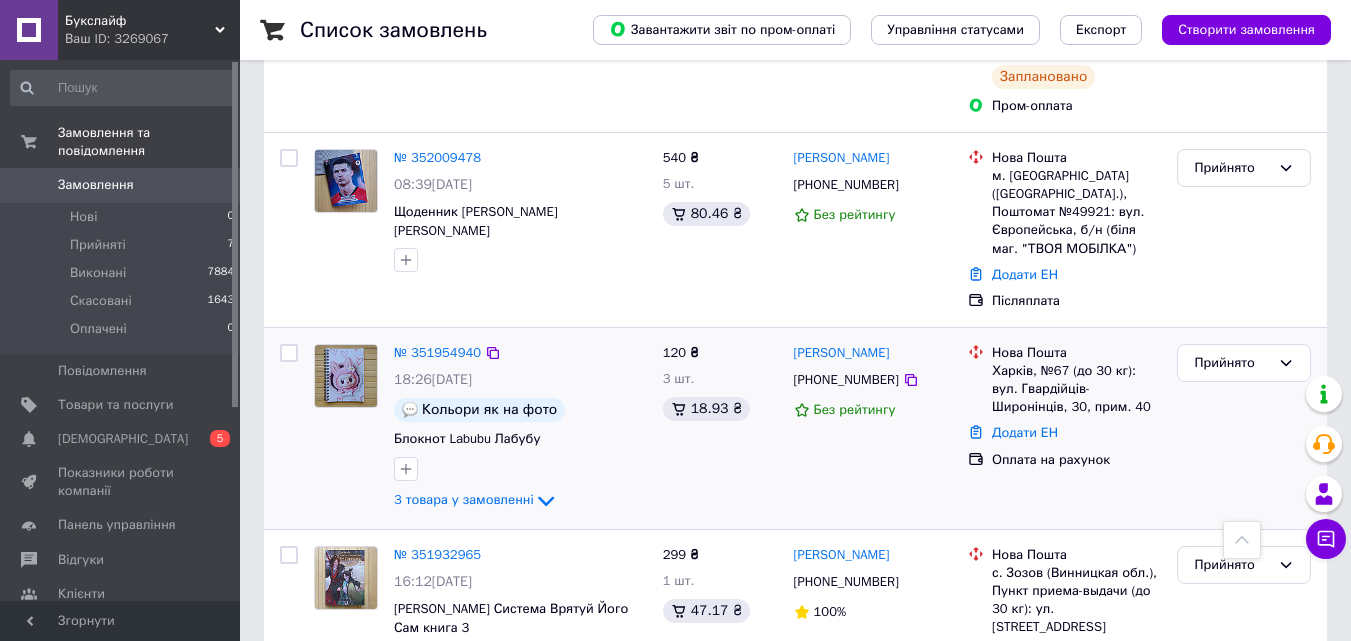 drag, startPoint x: 1202, startPoint y: 394, endPoint x: 1092, endPoint y: 394, distance: 110 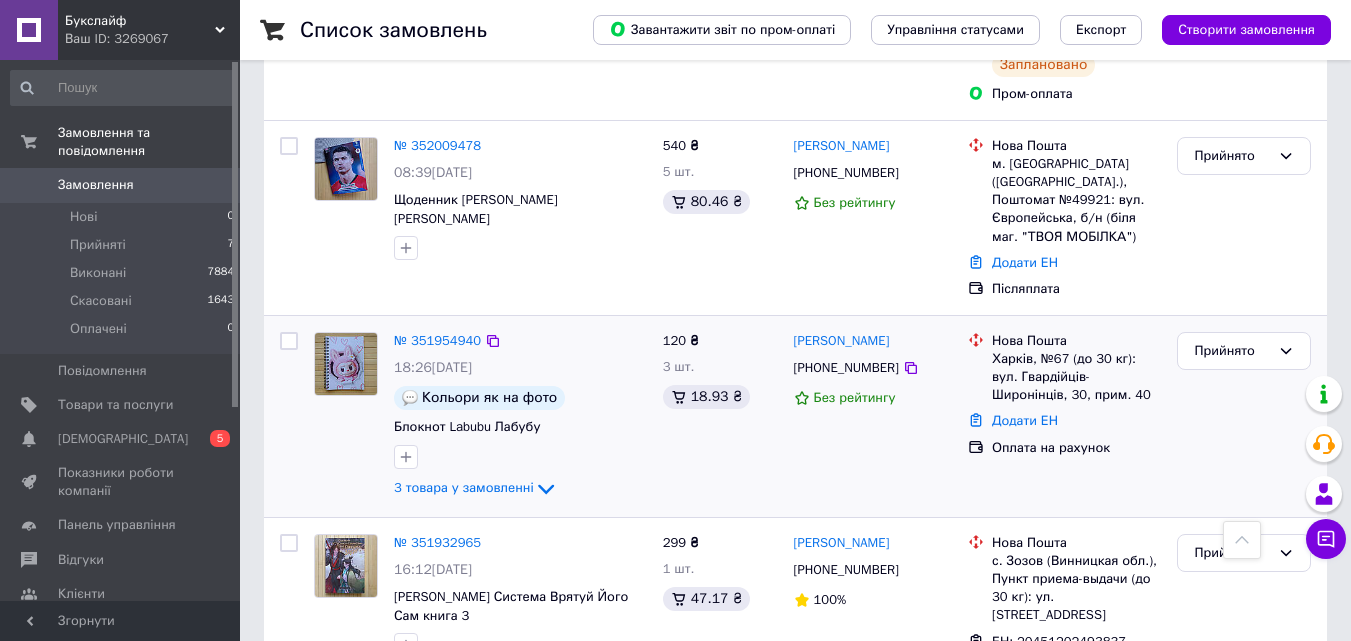 scroll, scrollTop: 600, scrollLeft: 0, axis: vertical 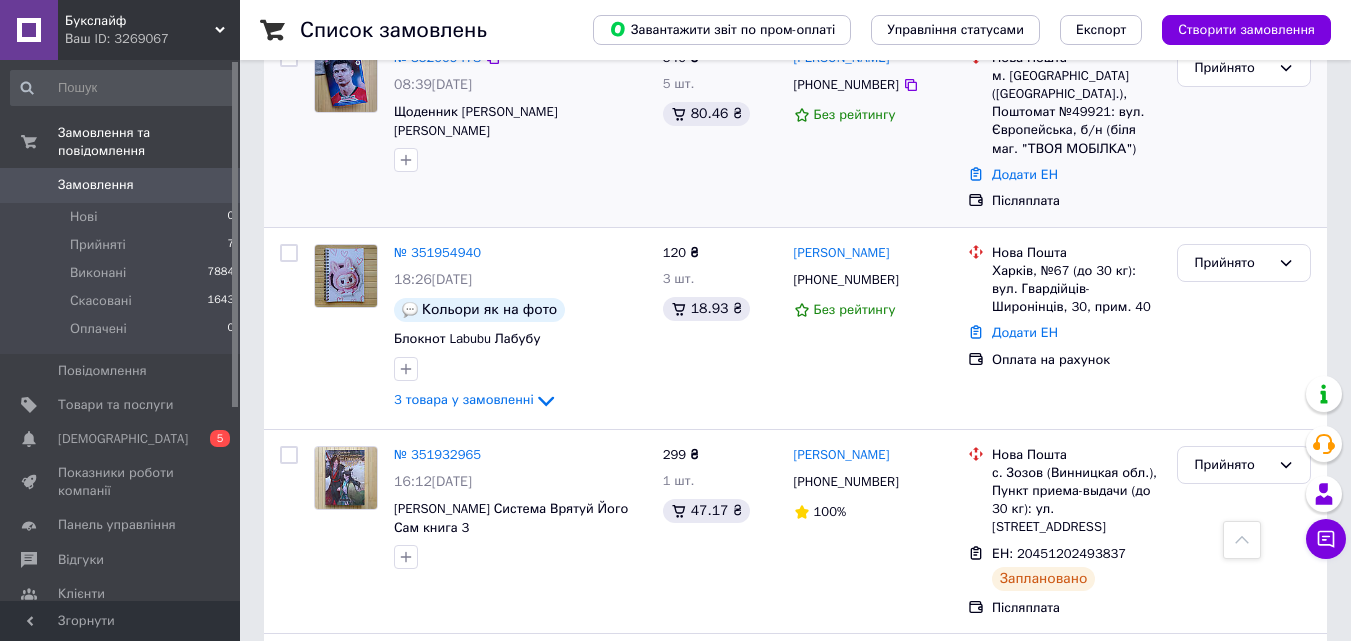 click on "Прийнято" at bounding box center [1244, 130] 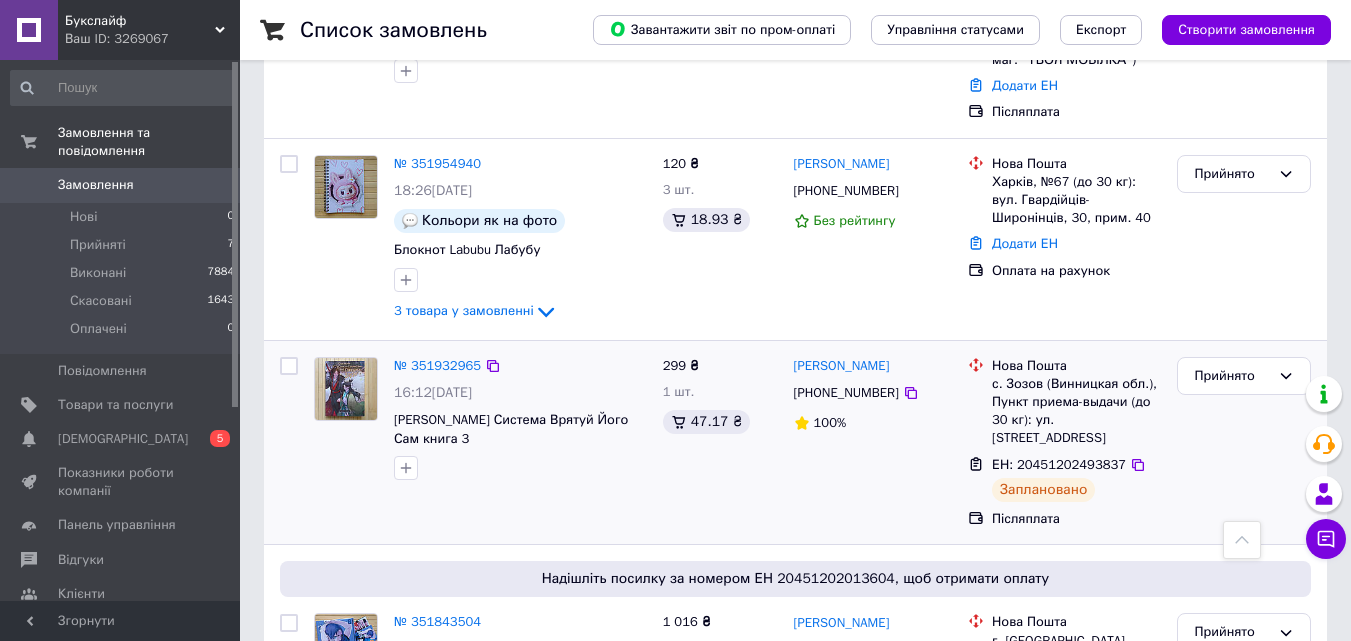 scroll, scrollTop: 700, scrollLeft: 0, axis: vertical 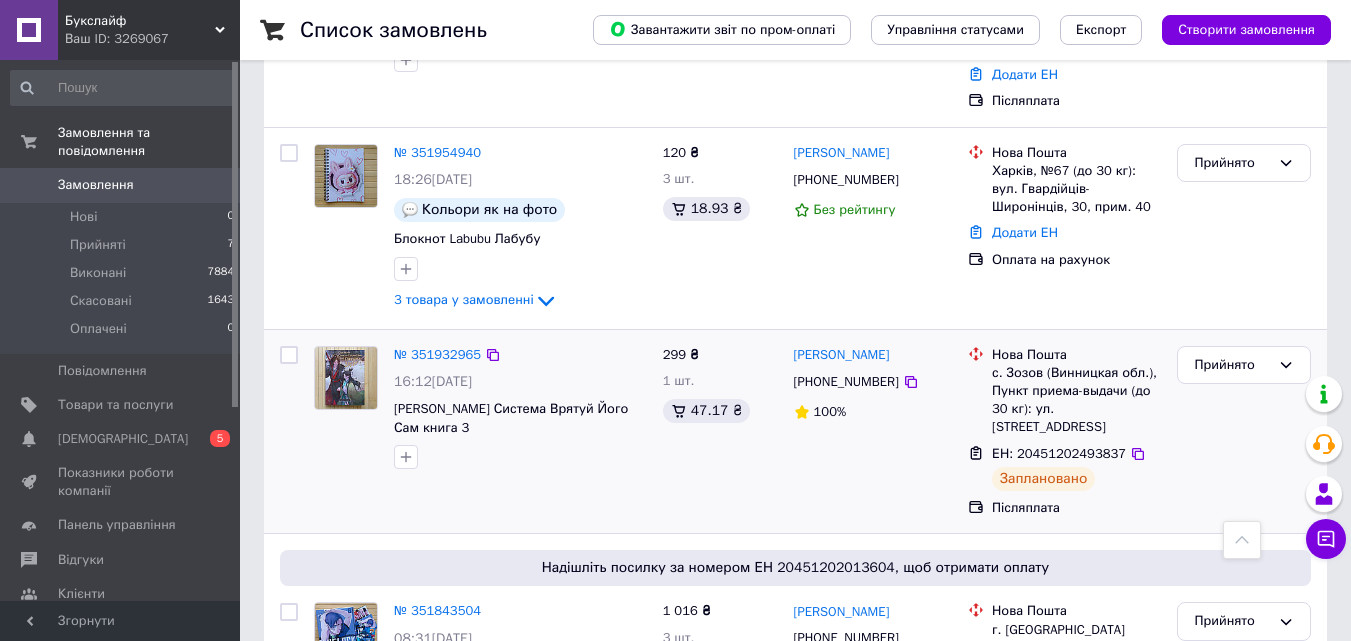 click on "Прийнято" at bounding box center (1244, 432) 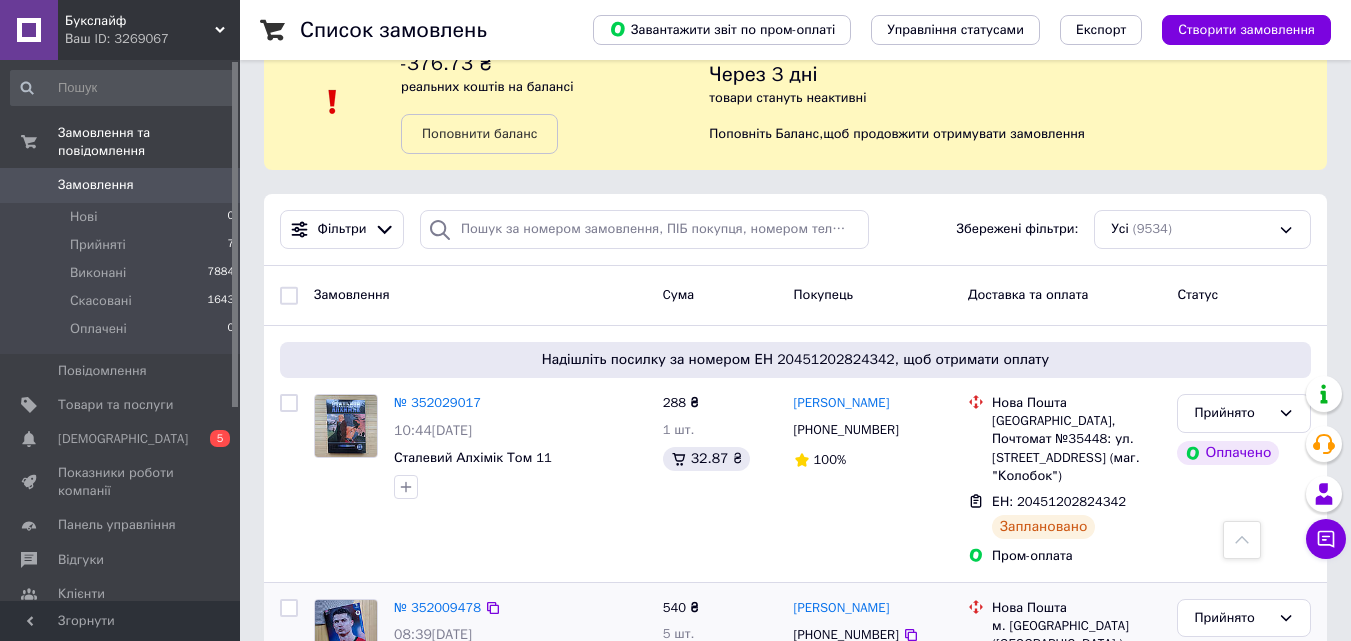 scroll, scrollTop: 0, scrollLeft: 0, axis: both 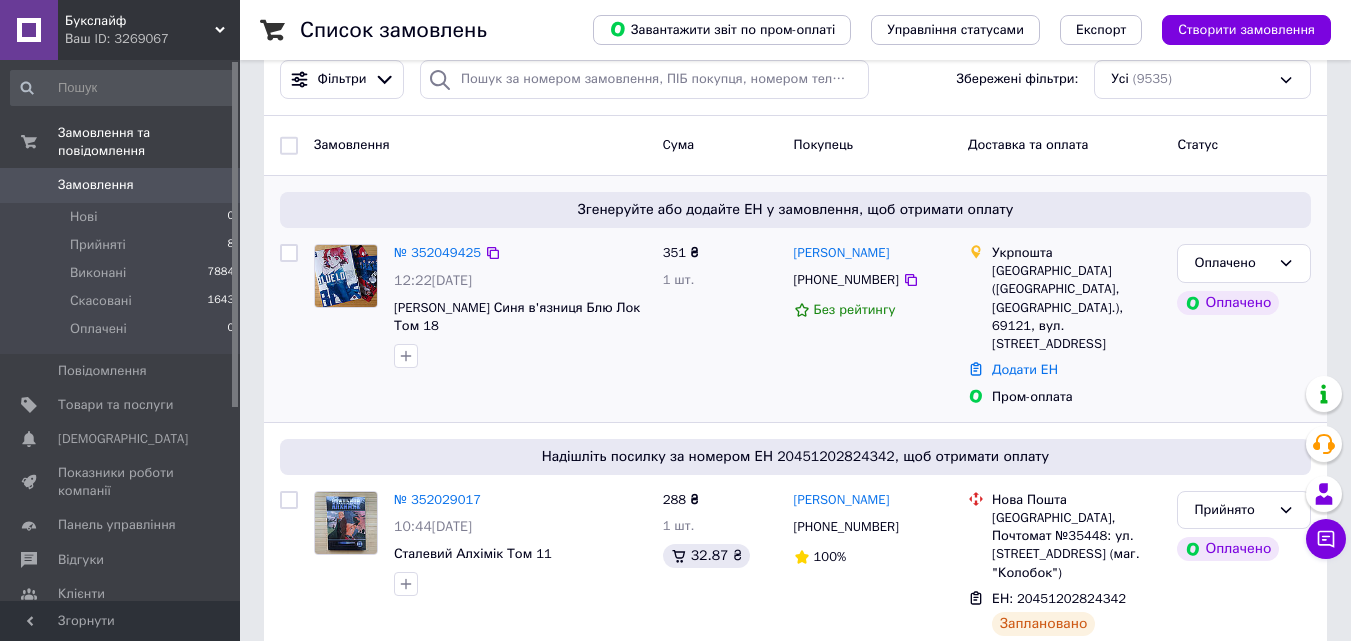 click on "Оплачено Оплачено" at bounding box center [1244, 325] 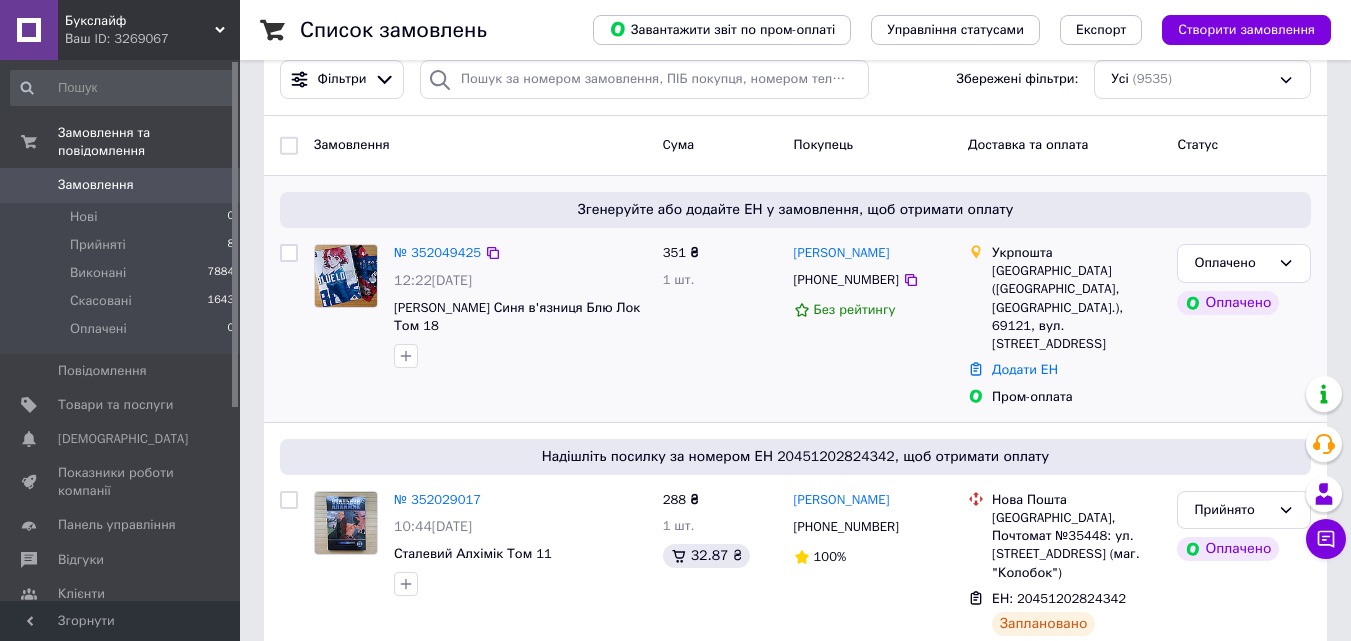 drag, startPoint x: 944, startPoint y: 247, endPoint x: 785, endPoint y: 248, distance: 159.00314 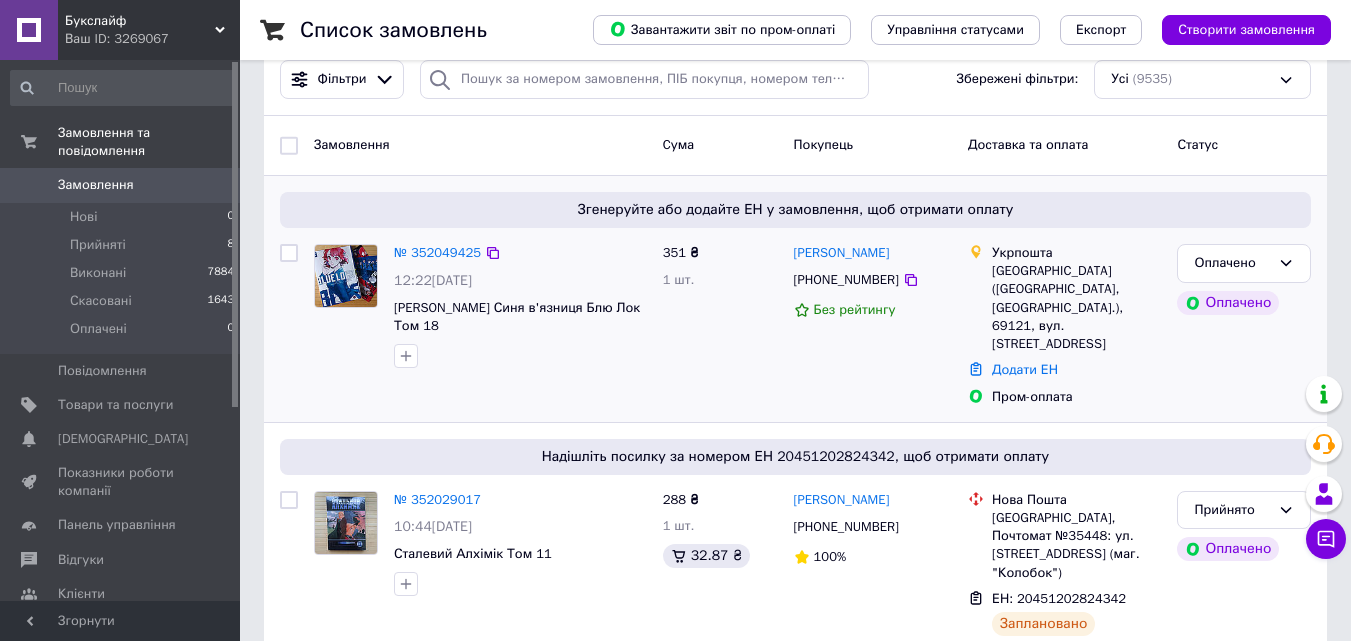 click on "Оплачено Оплачено" at bounding box center (1244, 325) 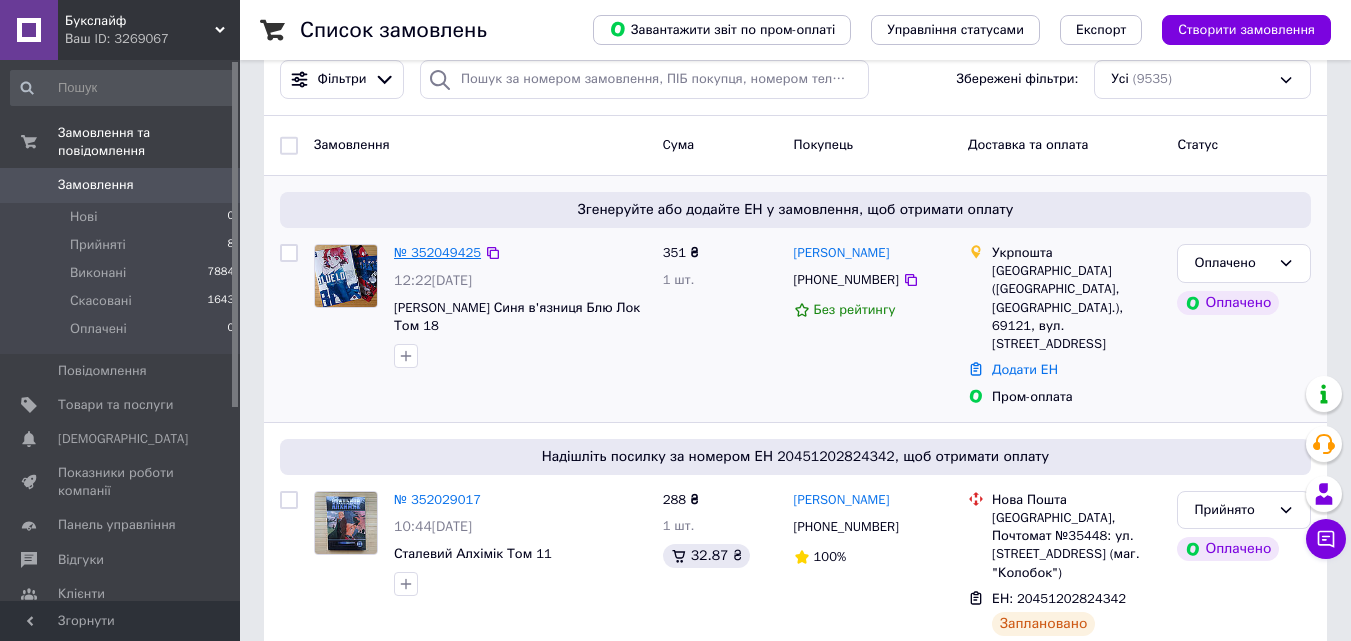 click on "№ 352049425" at bounding box center (437, 252) 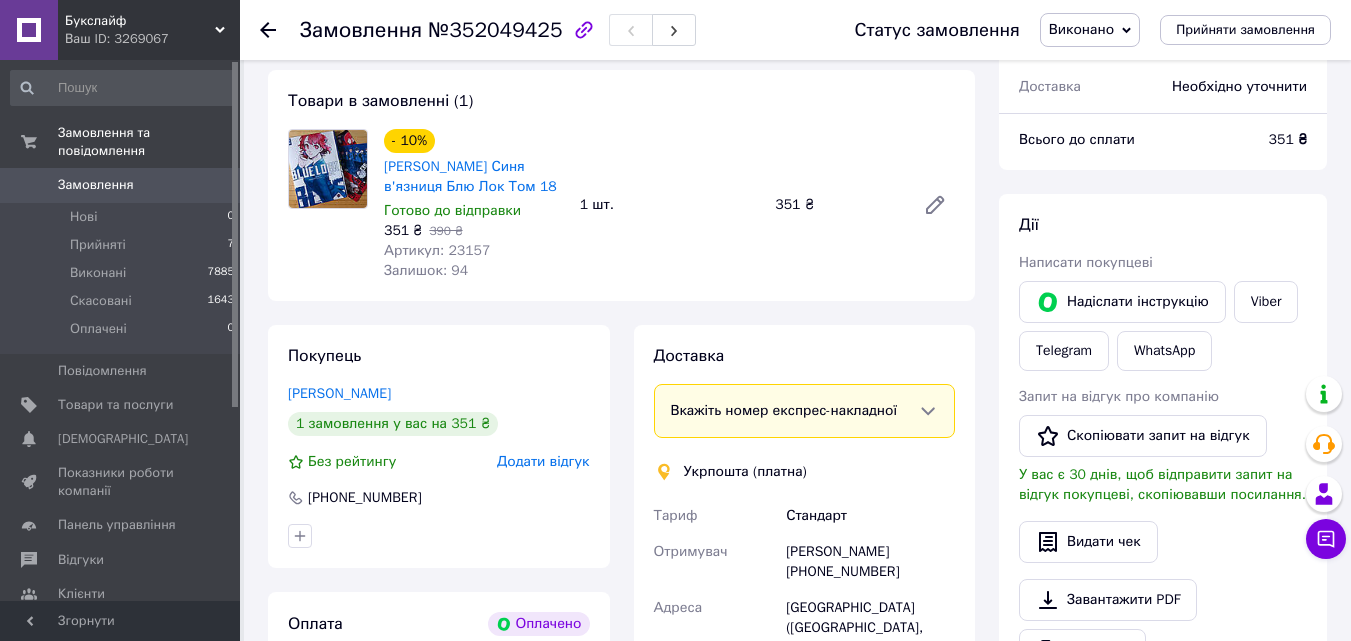 scroll, scrollTop: 200, scrollLeft: 0, axis: vertical 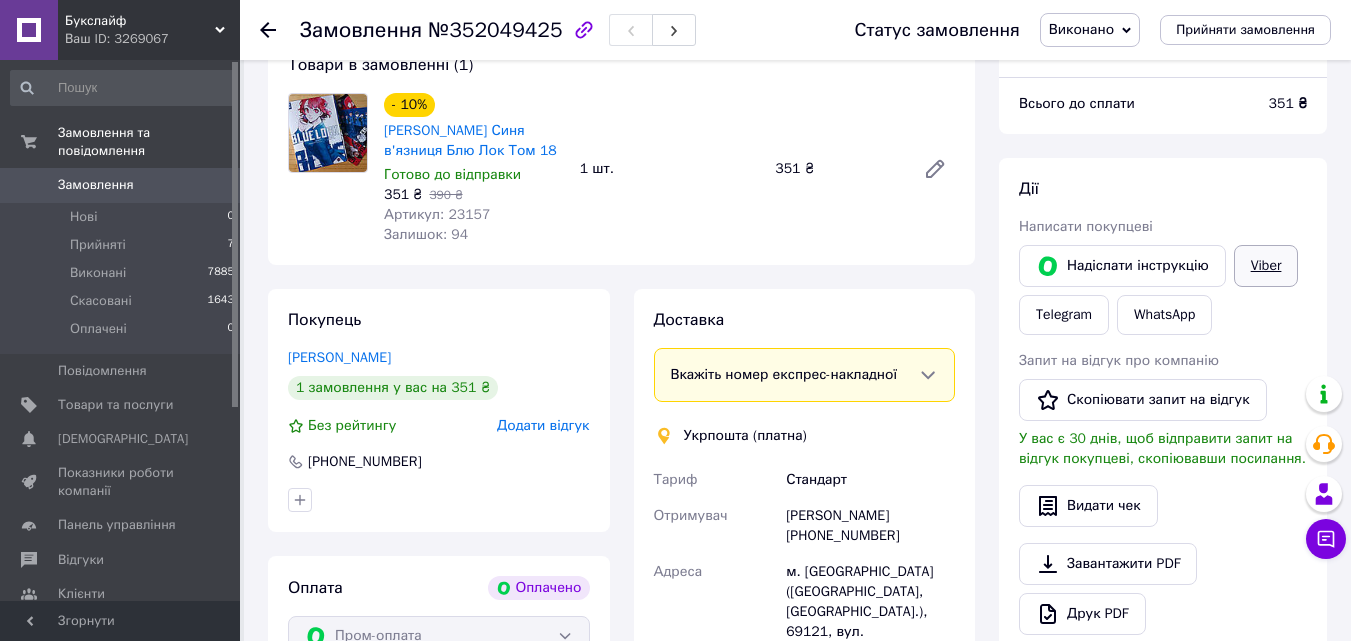 click on "Viber" at bounding box center (1266, 266) 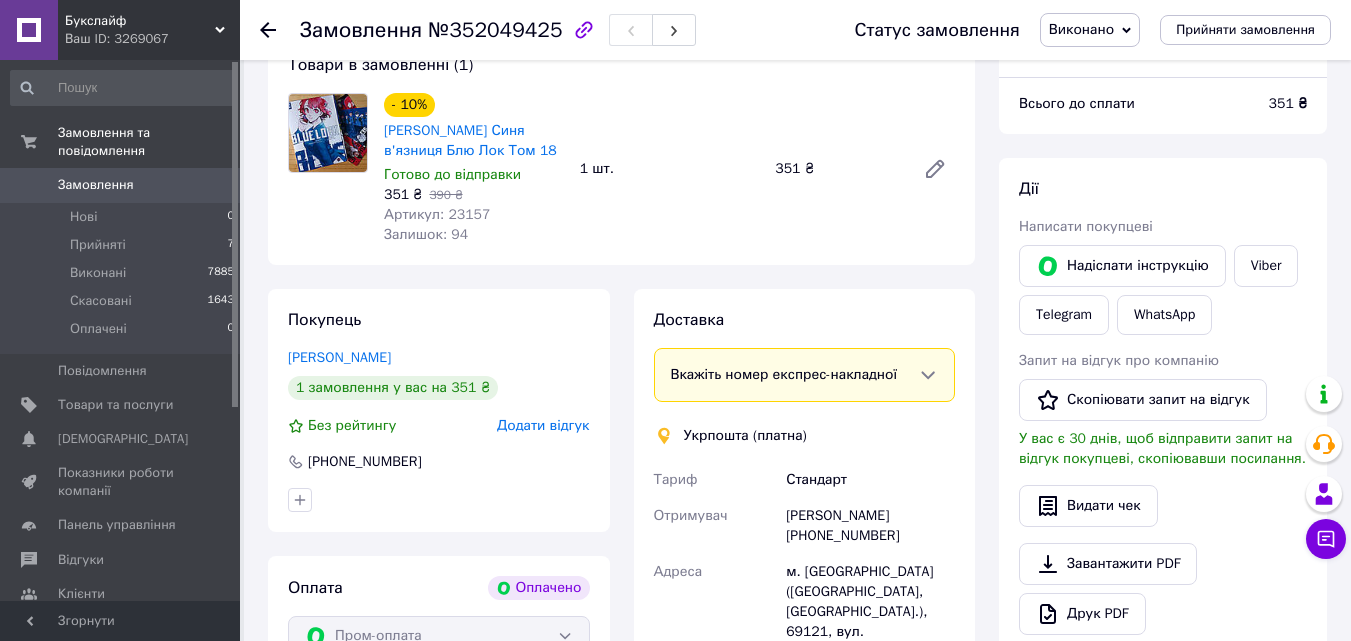 drag, startPoint x: 1222, startPoint y: 192, endPoint x: 1188, endPoint y: 191, distance: 34.0147 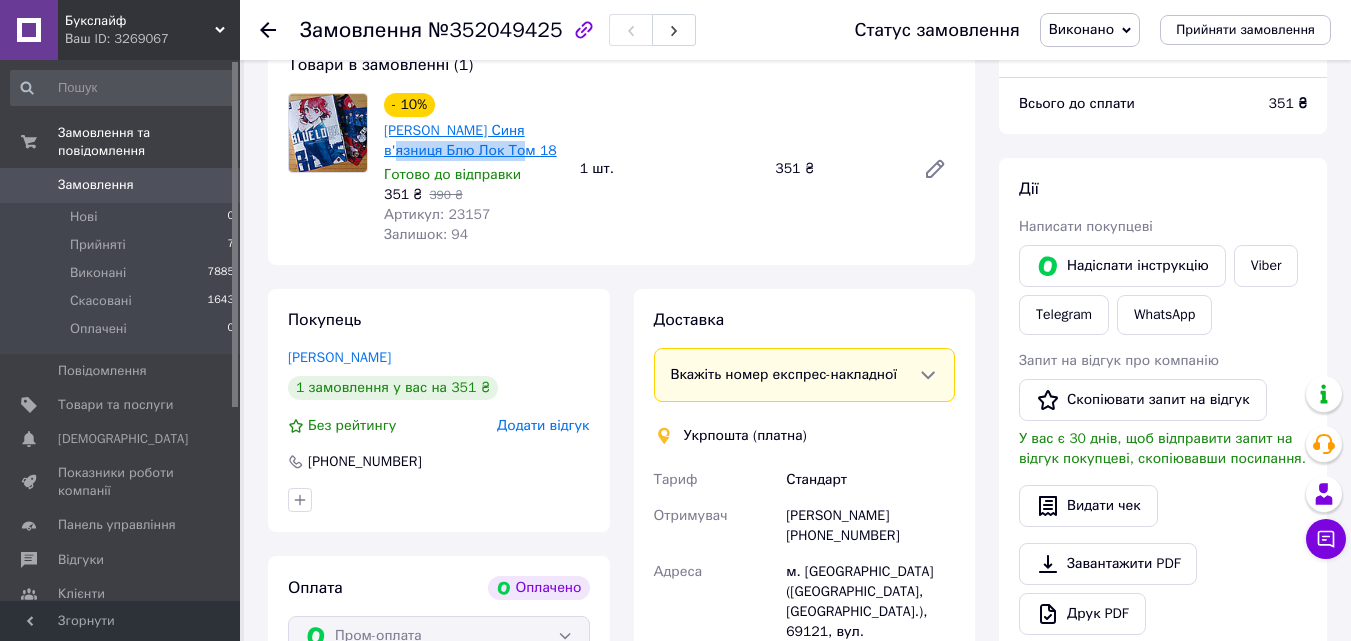 drag, startPoint x: 556, startPoint y: 140, endPoint x: 500, endPoint y: 148, distance: 56.568542 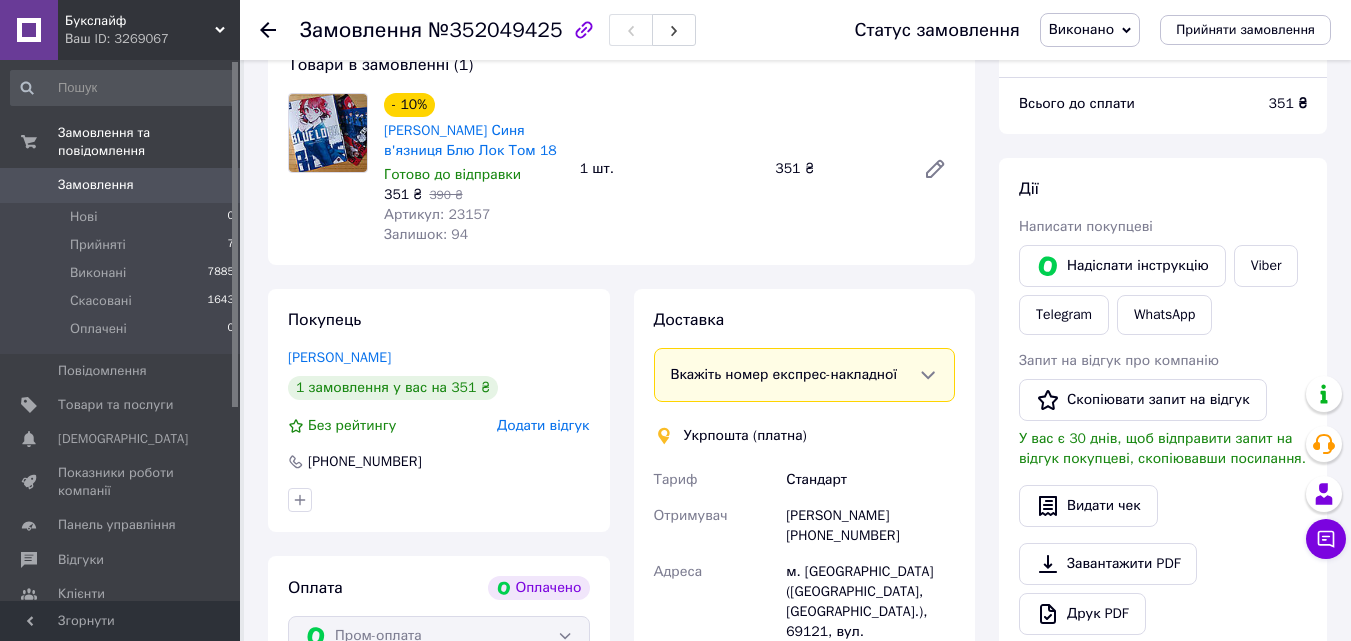 click on "- 10% Мунеюки Канесіро Синя в'язниця Блю Лок Том 18 Готово до відправки 351 ₴   390 ₴ Артикул: 23157 Залишок: 94 1 шт. 351 ₴" at bounding box center (669, 169) 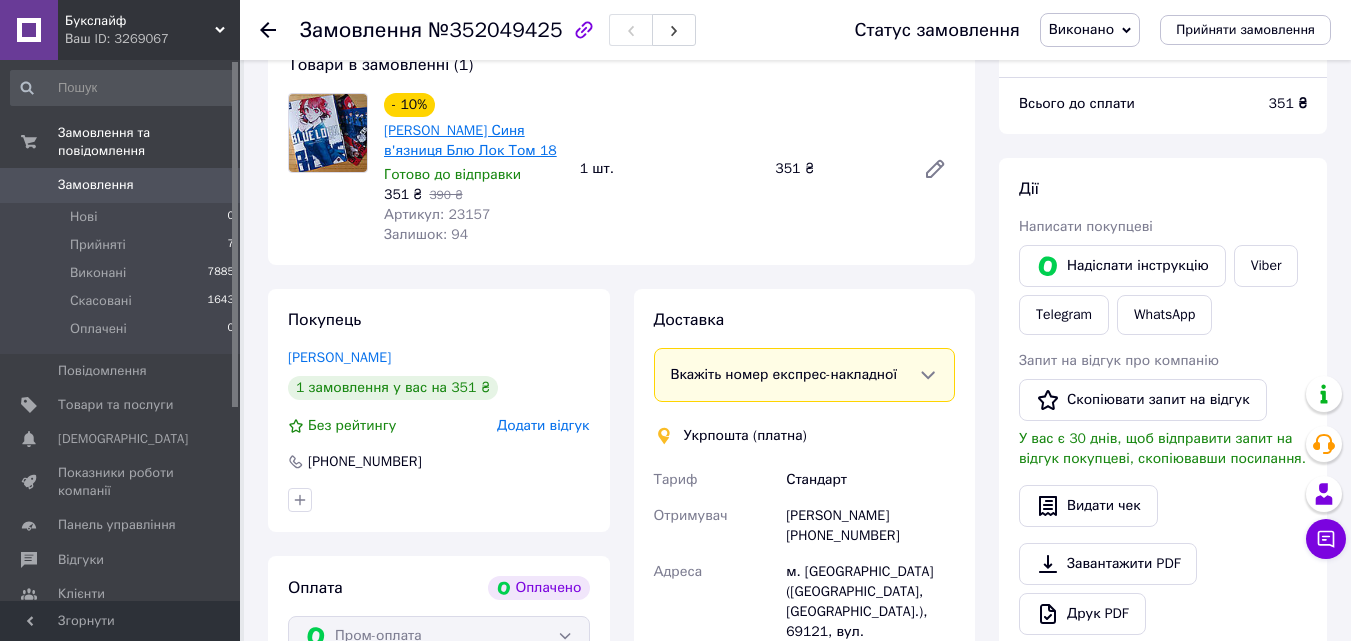drag, startPoint x: 554, startPoint y: 152, endPoint x: 446, endPoint y: 153, distance: 108.00463 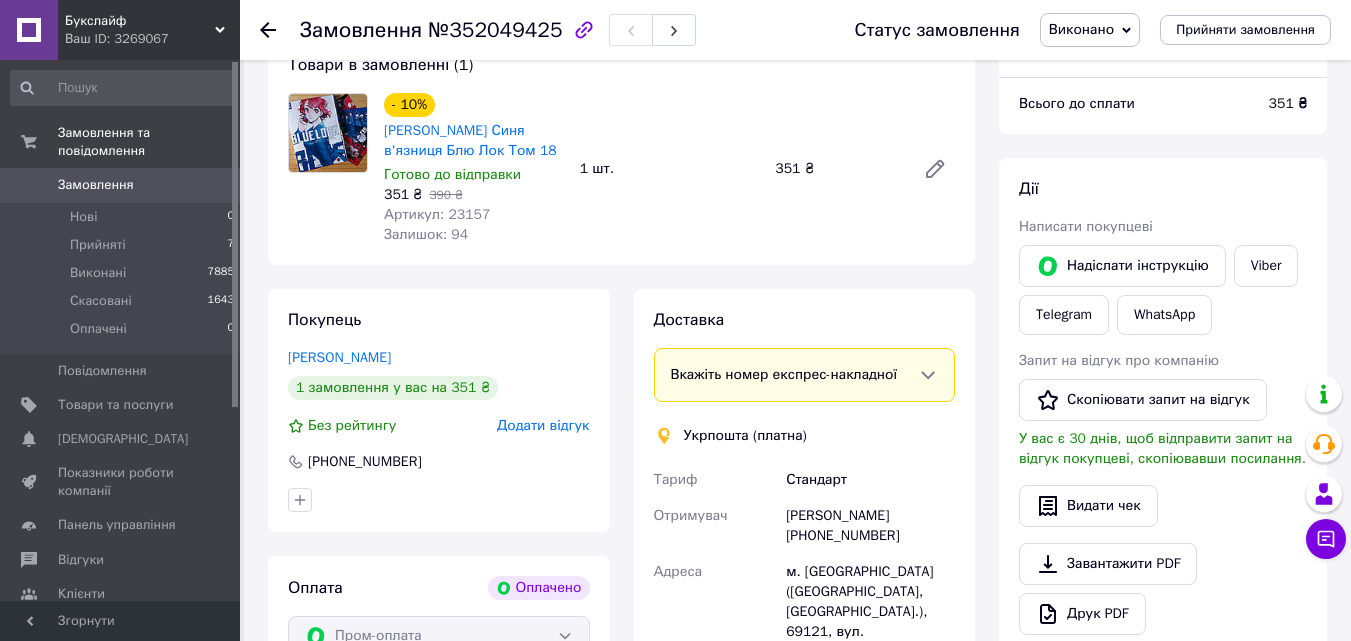 copy on "Блю Лок Том 18" 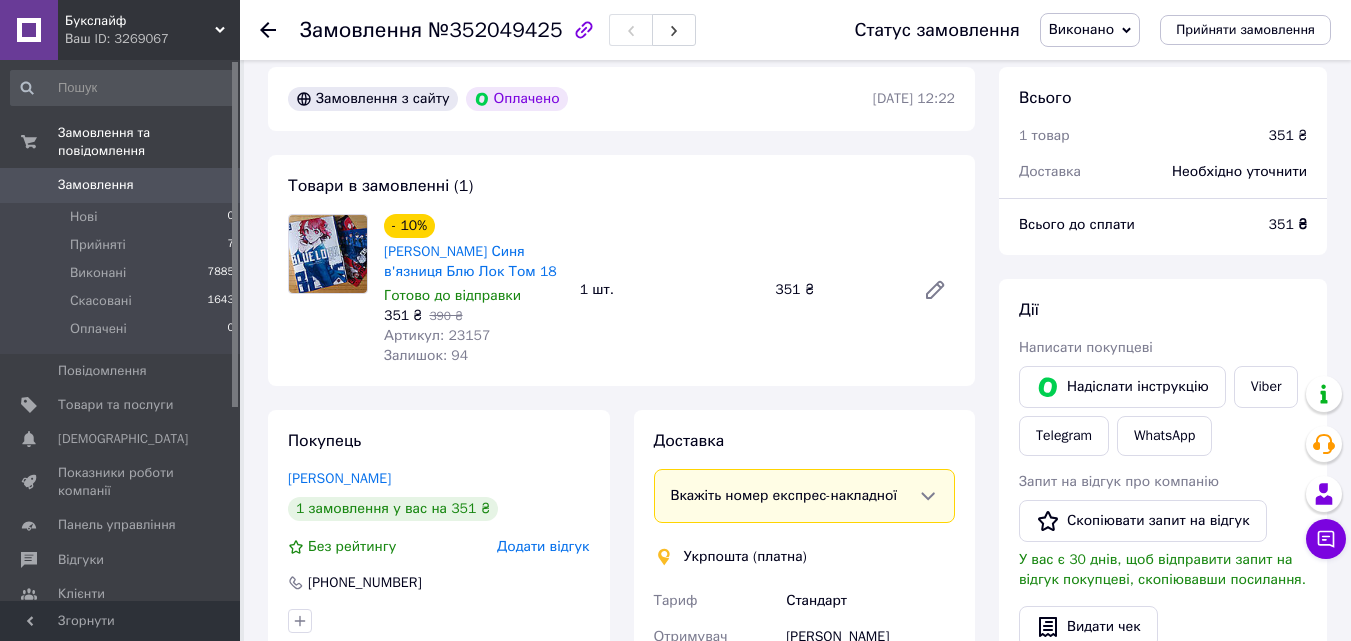scroll, scrollTop: 0, scrollLeft: 0, axis: both 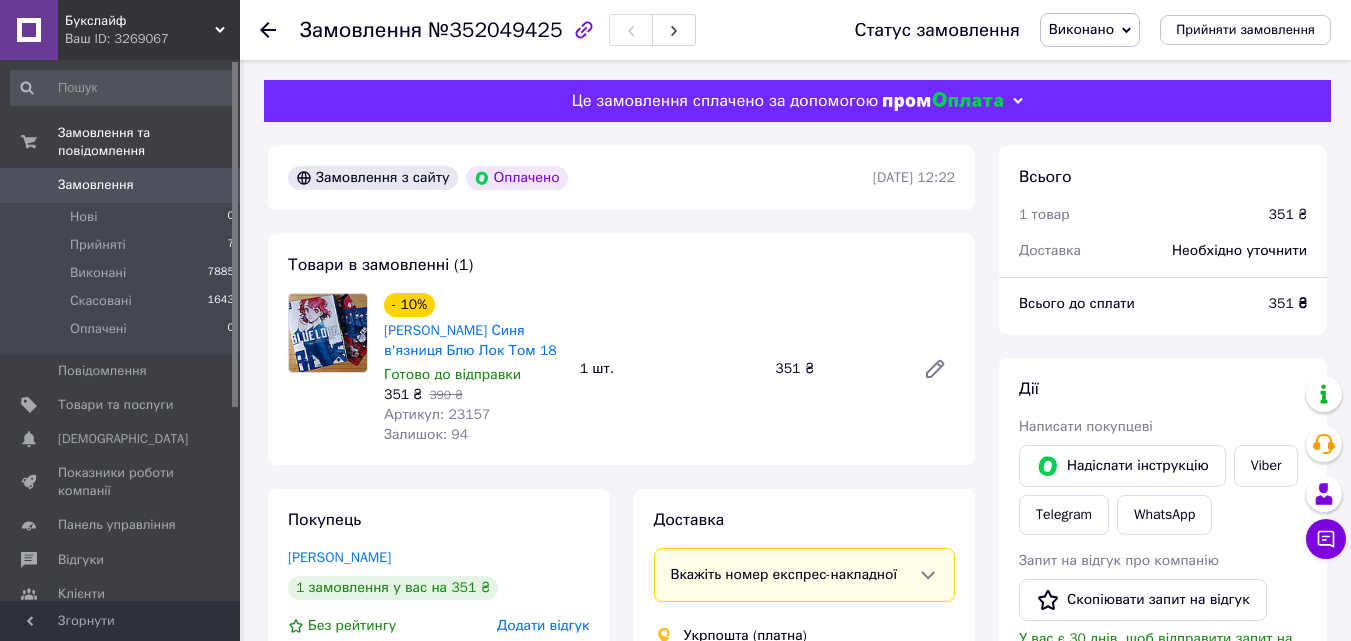 click 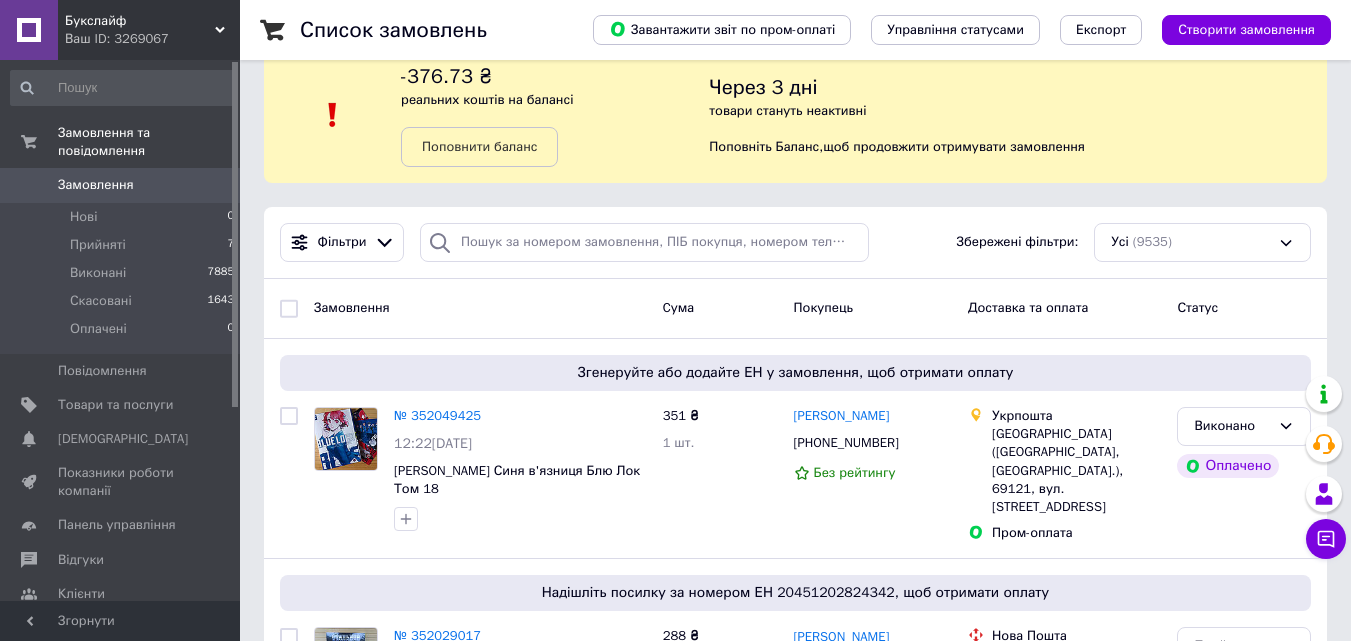 scroll, scrollTop: 300, scrollLeft: 0, axis: vertical 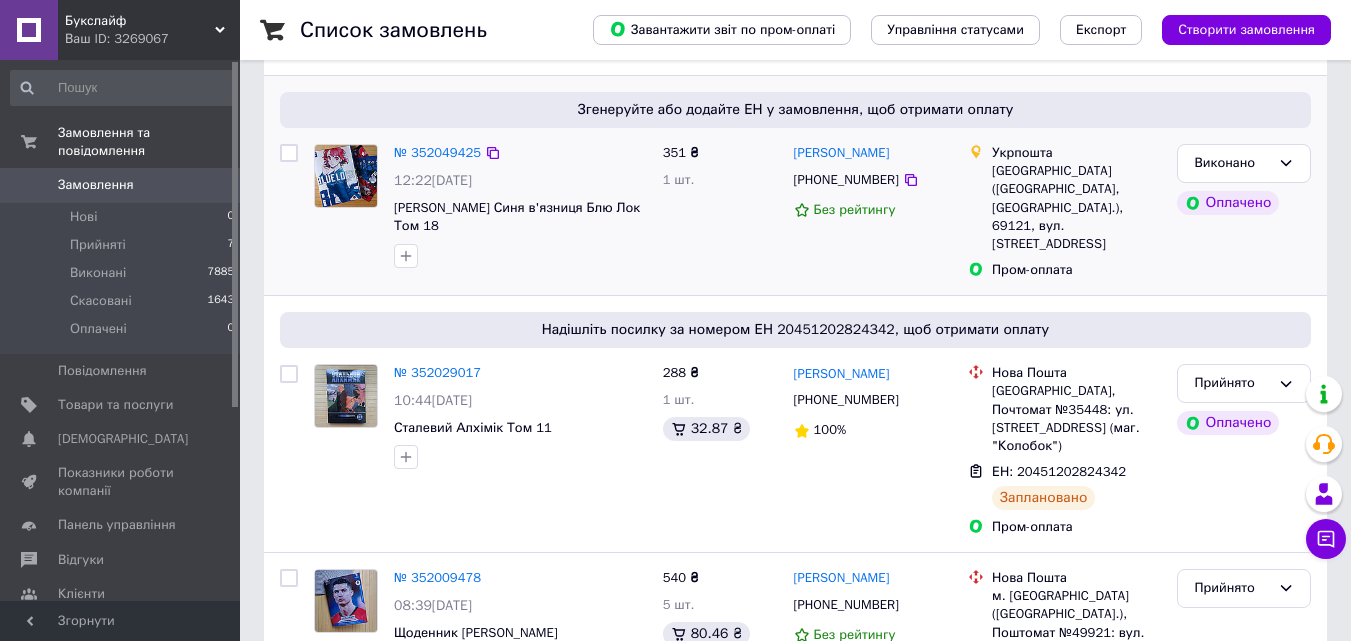 click on "Виконано Оплачено" at bounding box center (1244, 211) 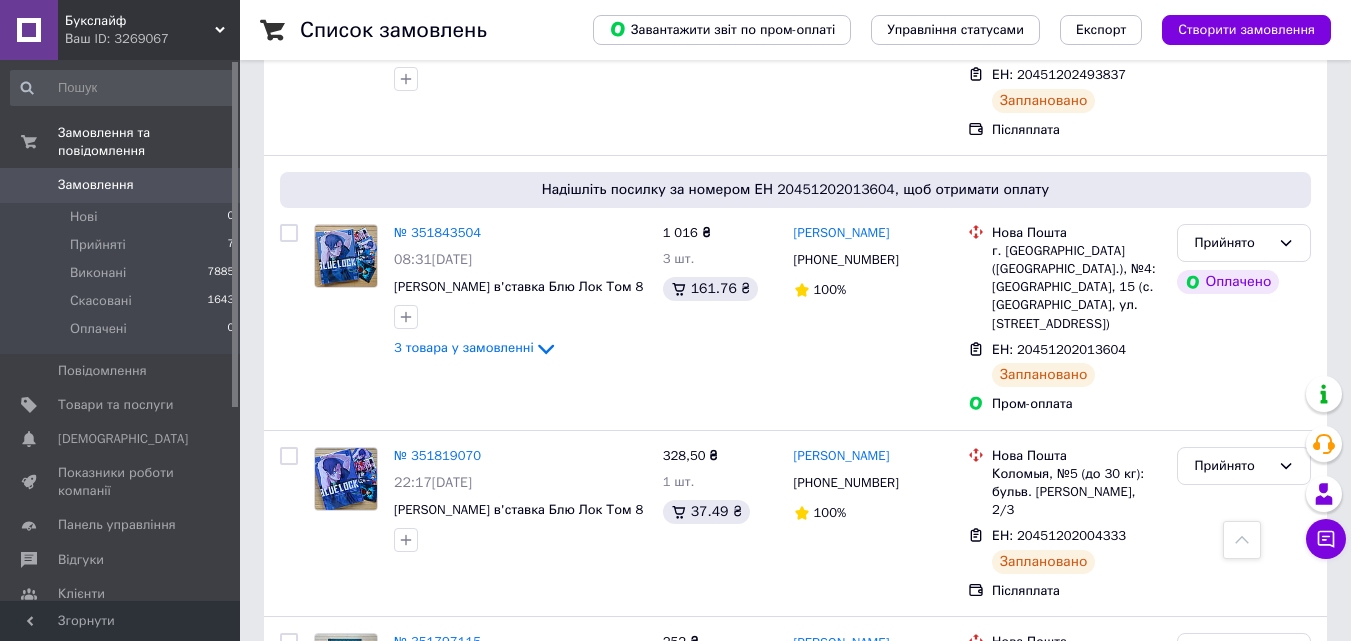 scroll, scrollTop: 1300, scrollLeft: 0, axis: vertical 